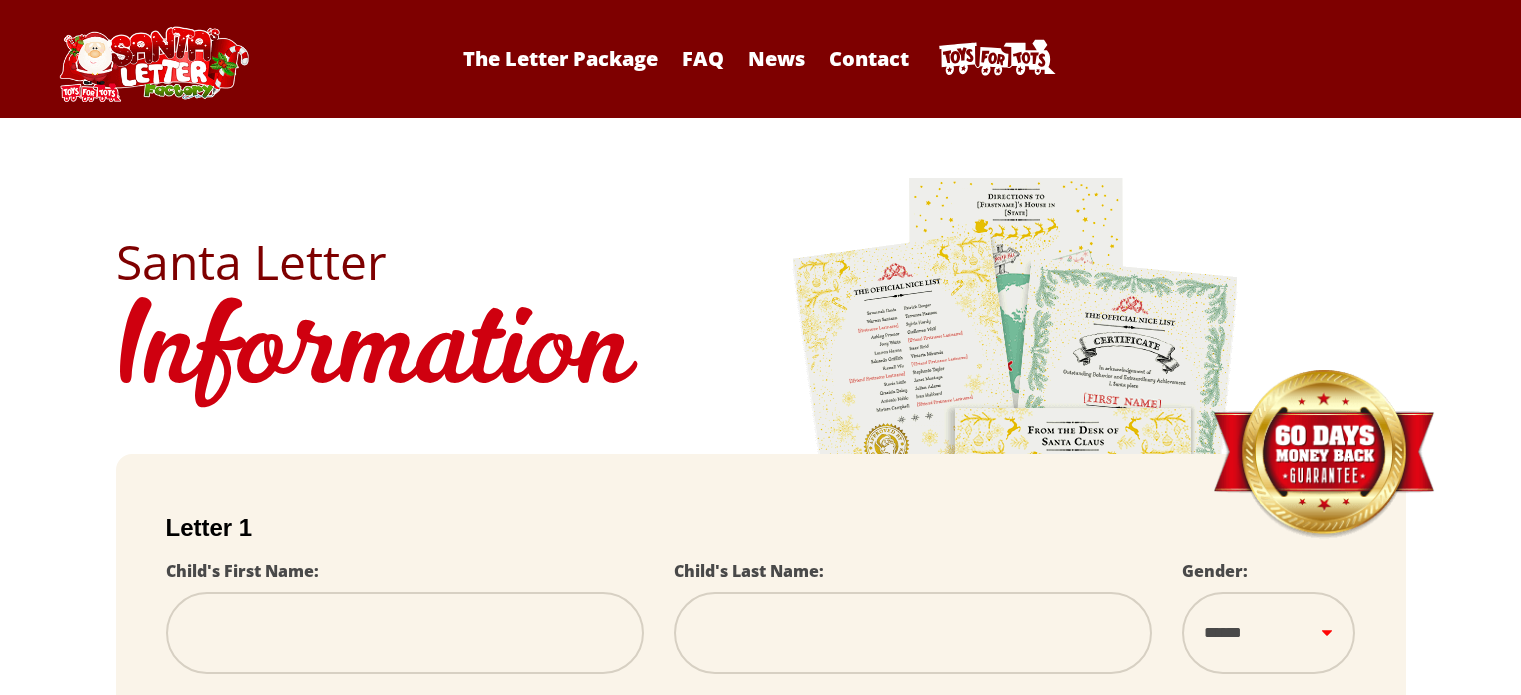 scroll, scrollTop: 0, scrollLeft: 0, axis: both 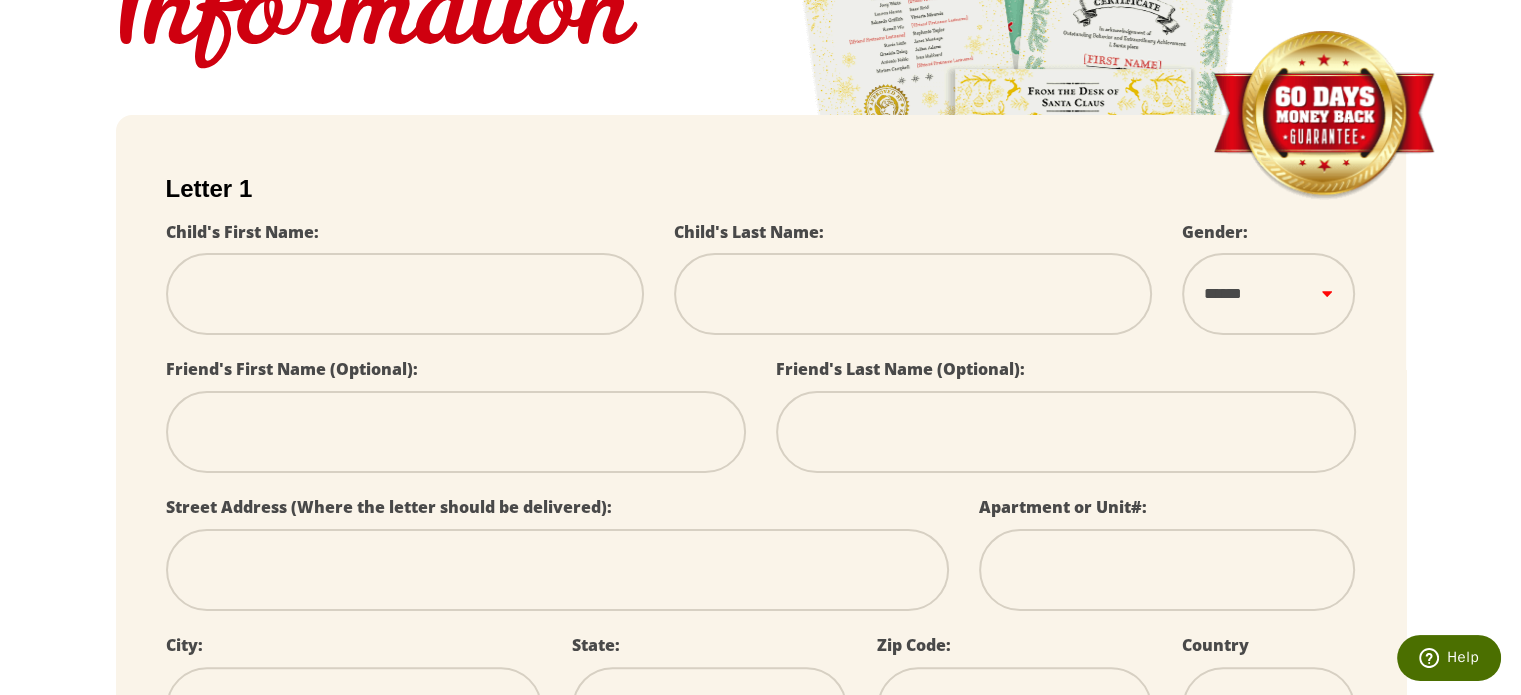 click at bounding box center [405, 294] 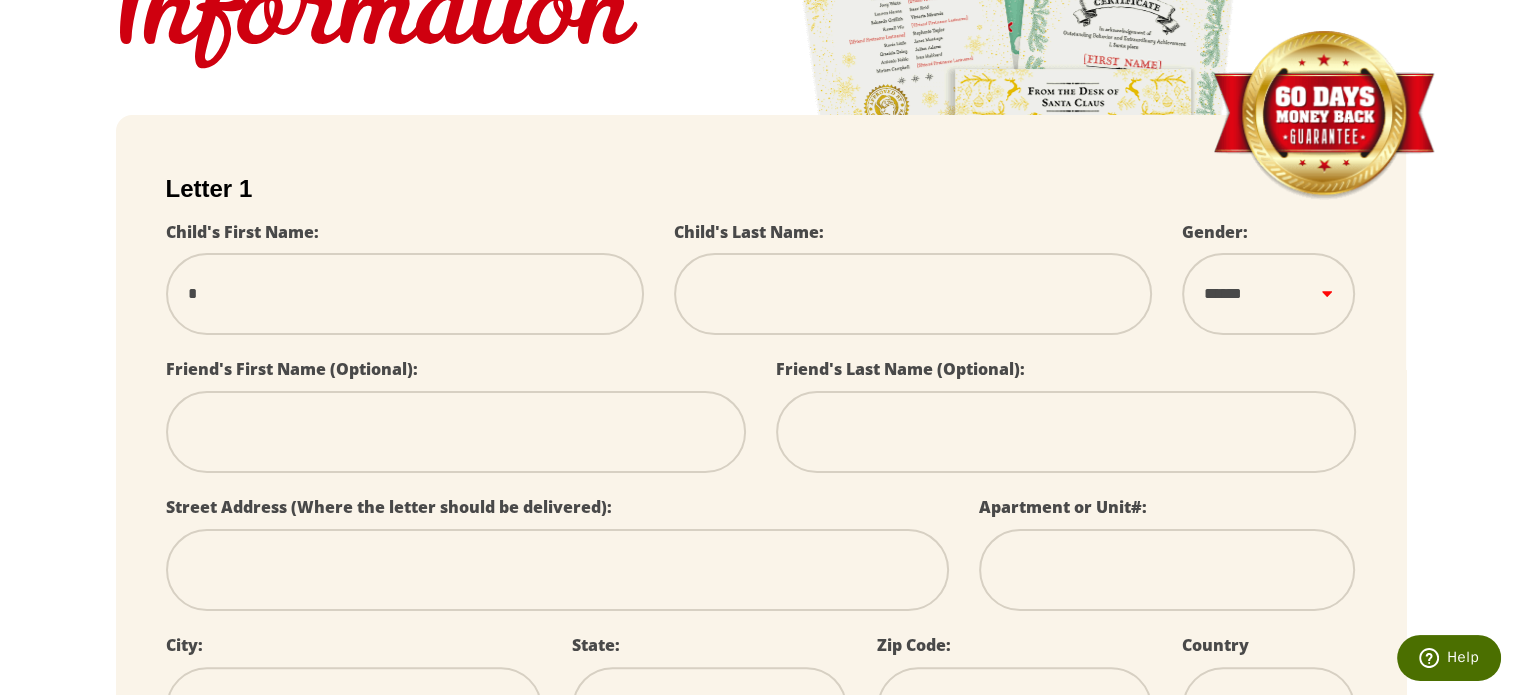 type on "**" 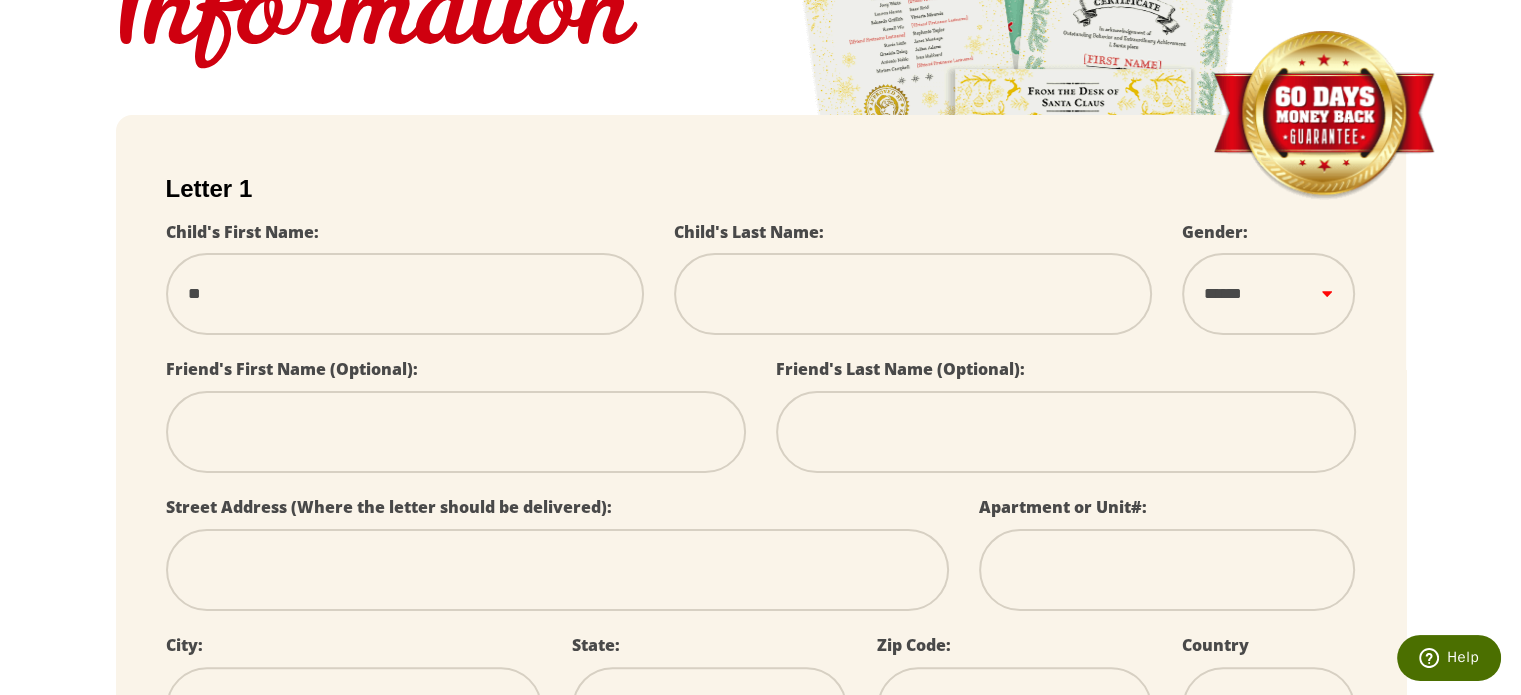 select 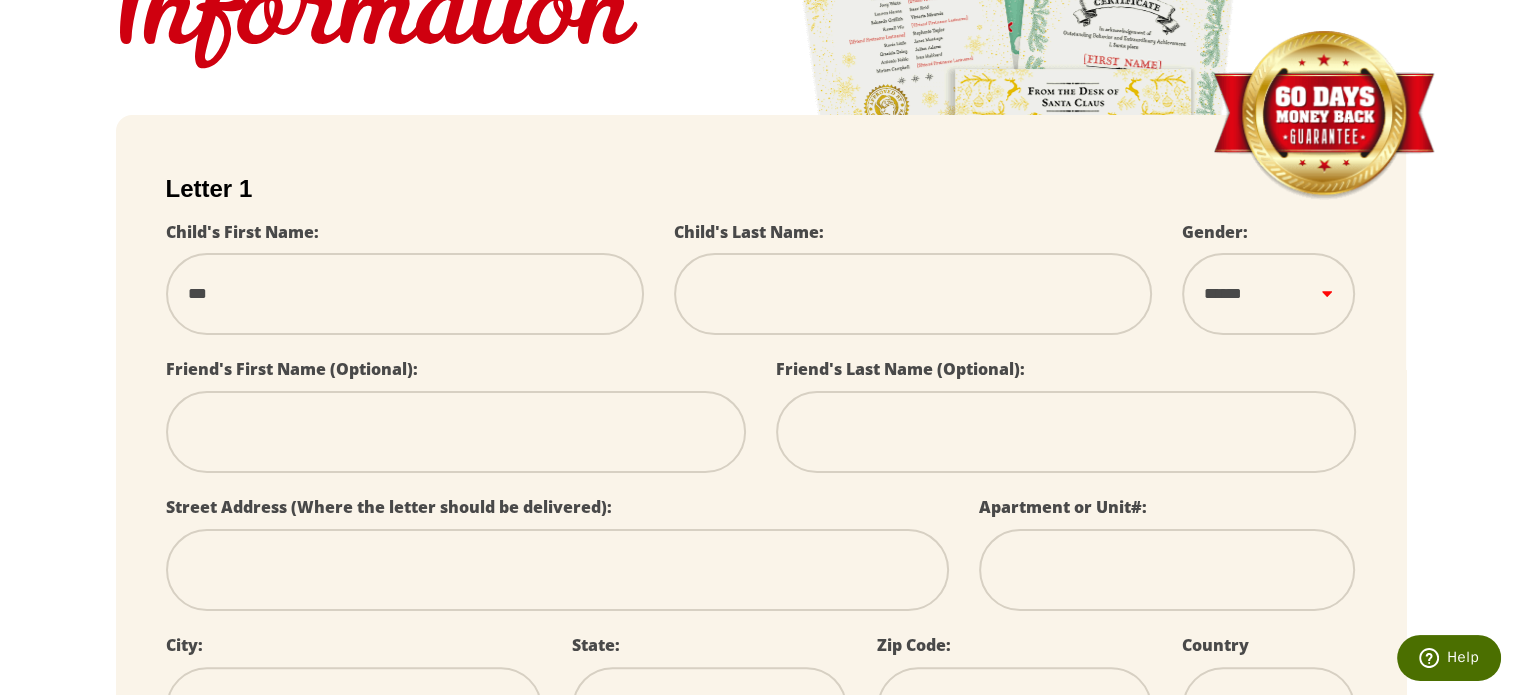 type on "****" 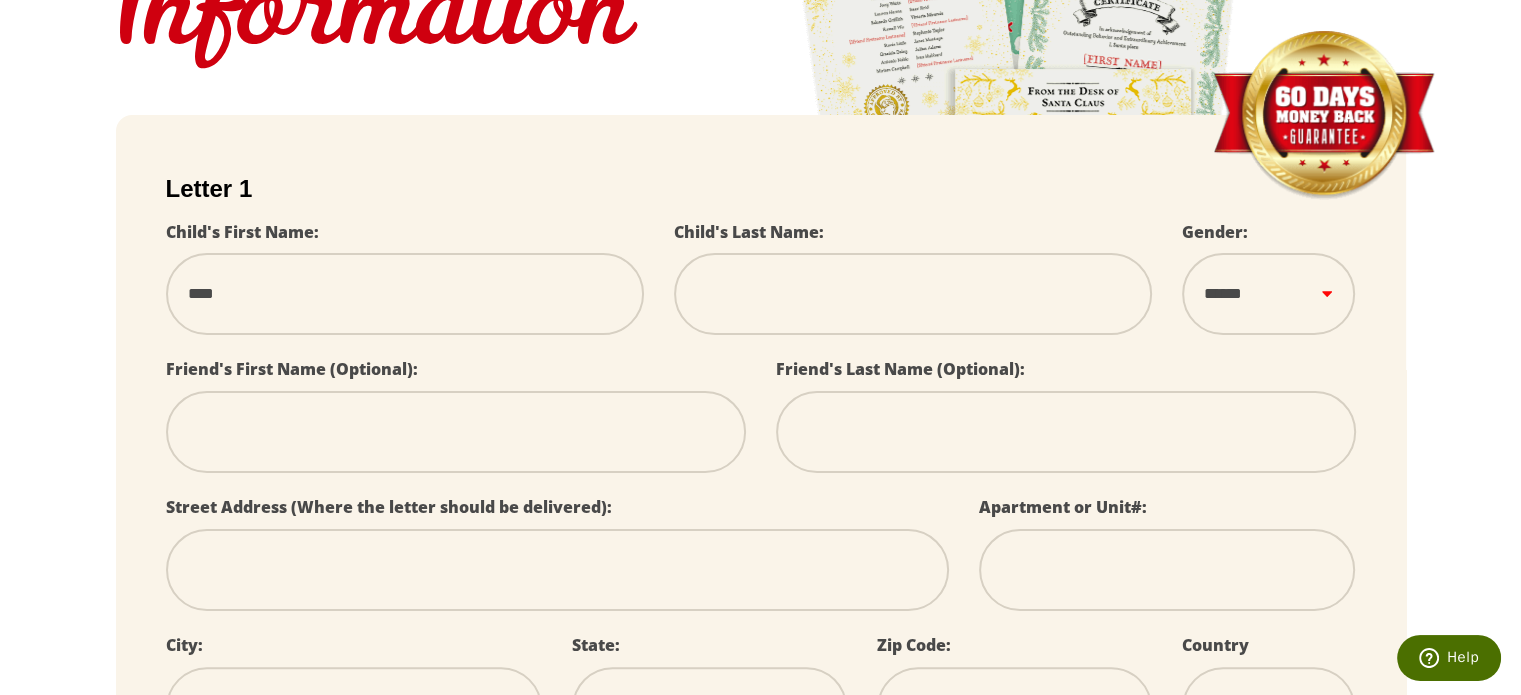 type on "*****" 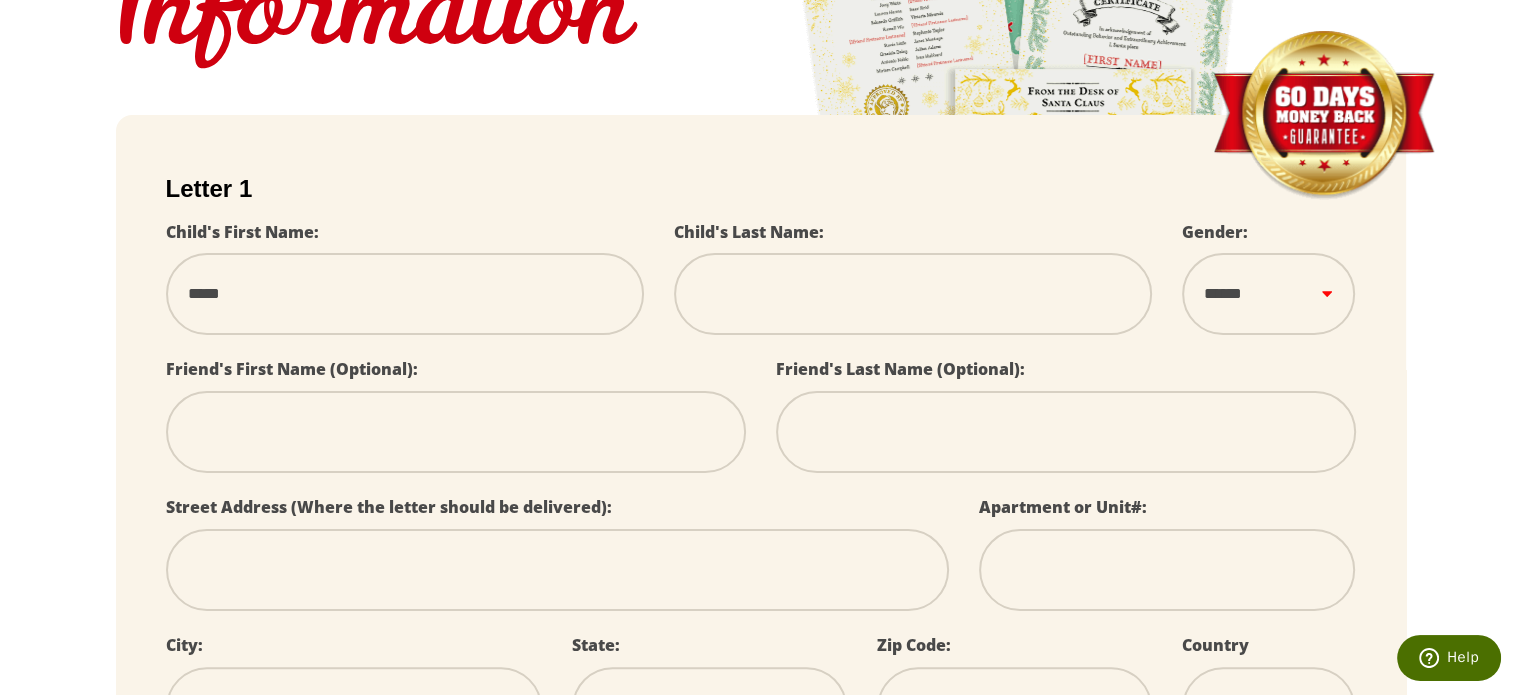 type on "******" 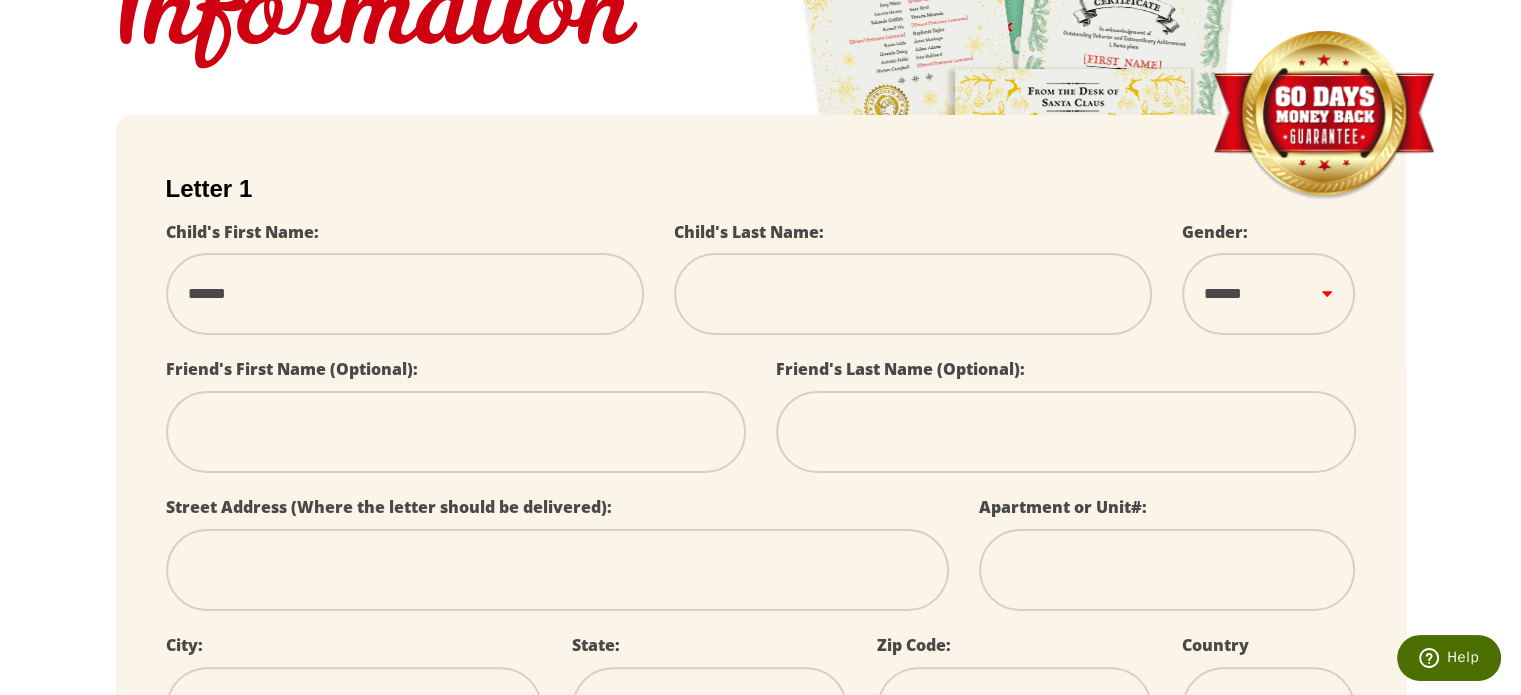 type on "*****" 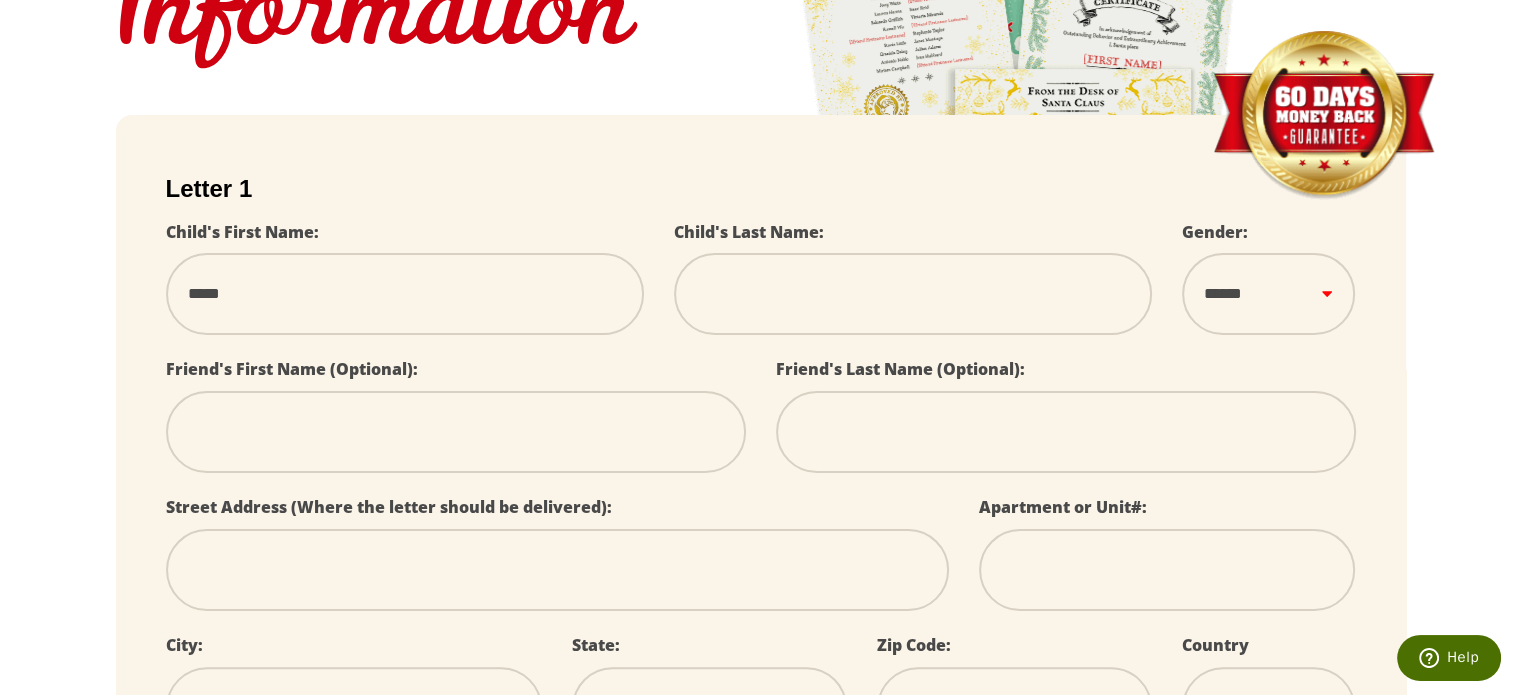 type on "****" 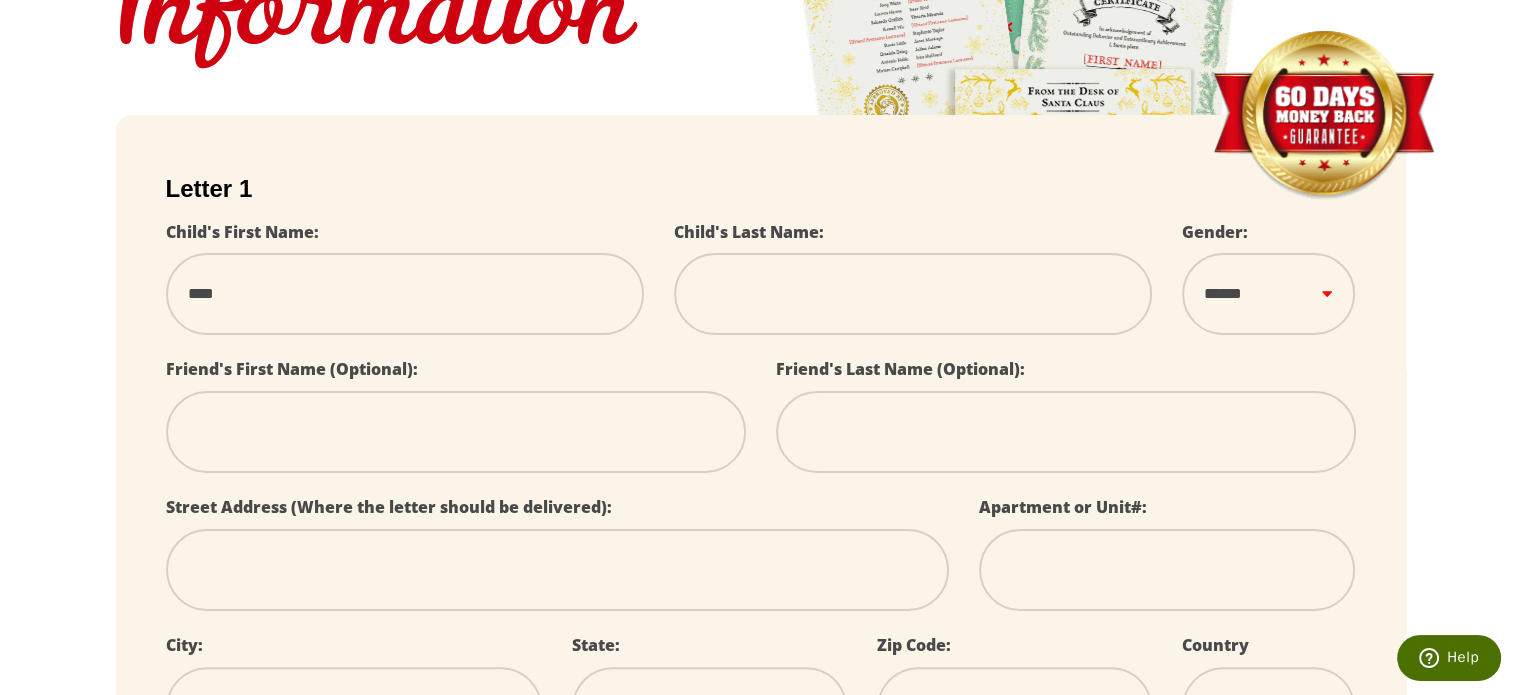 select 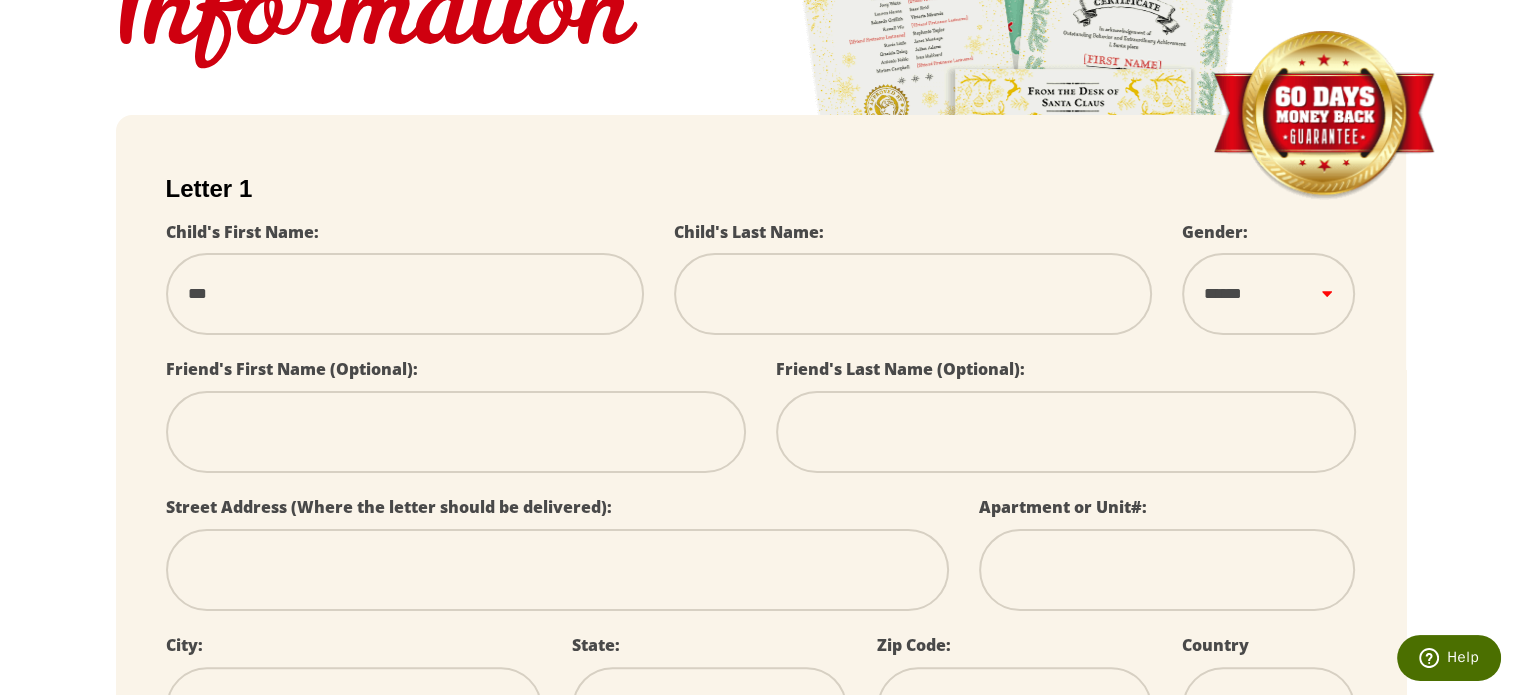 type on "**" 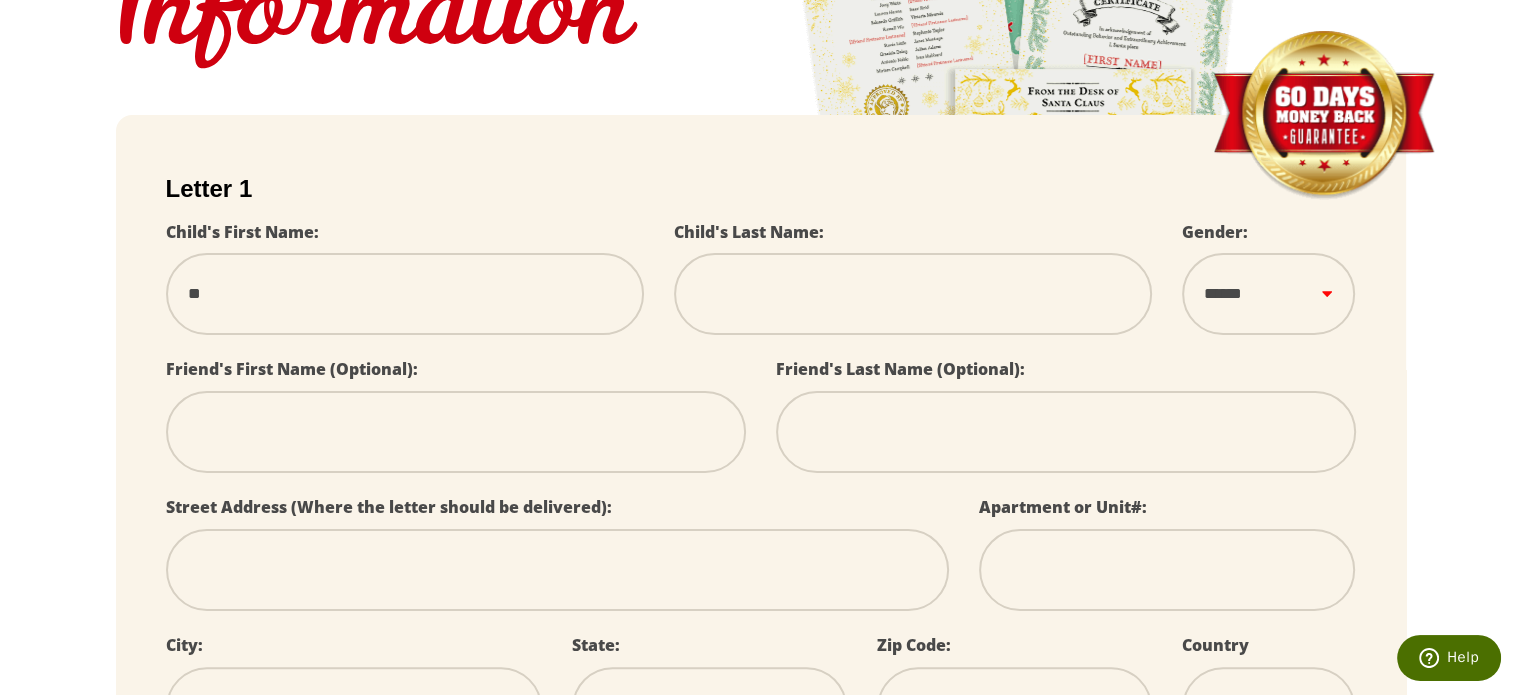 select 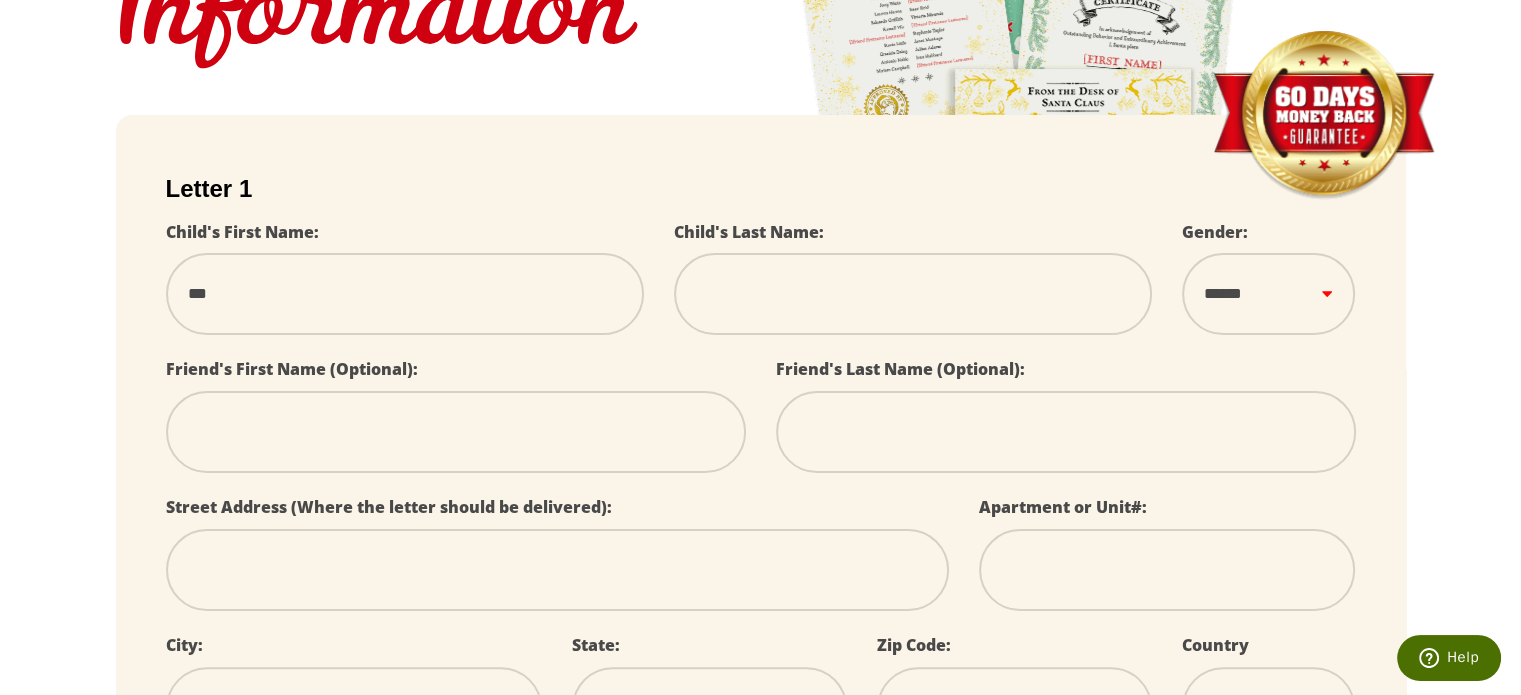 type on "****" 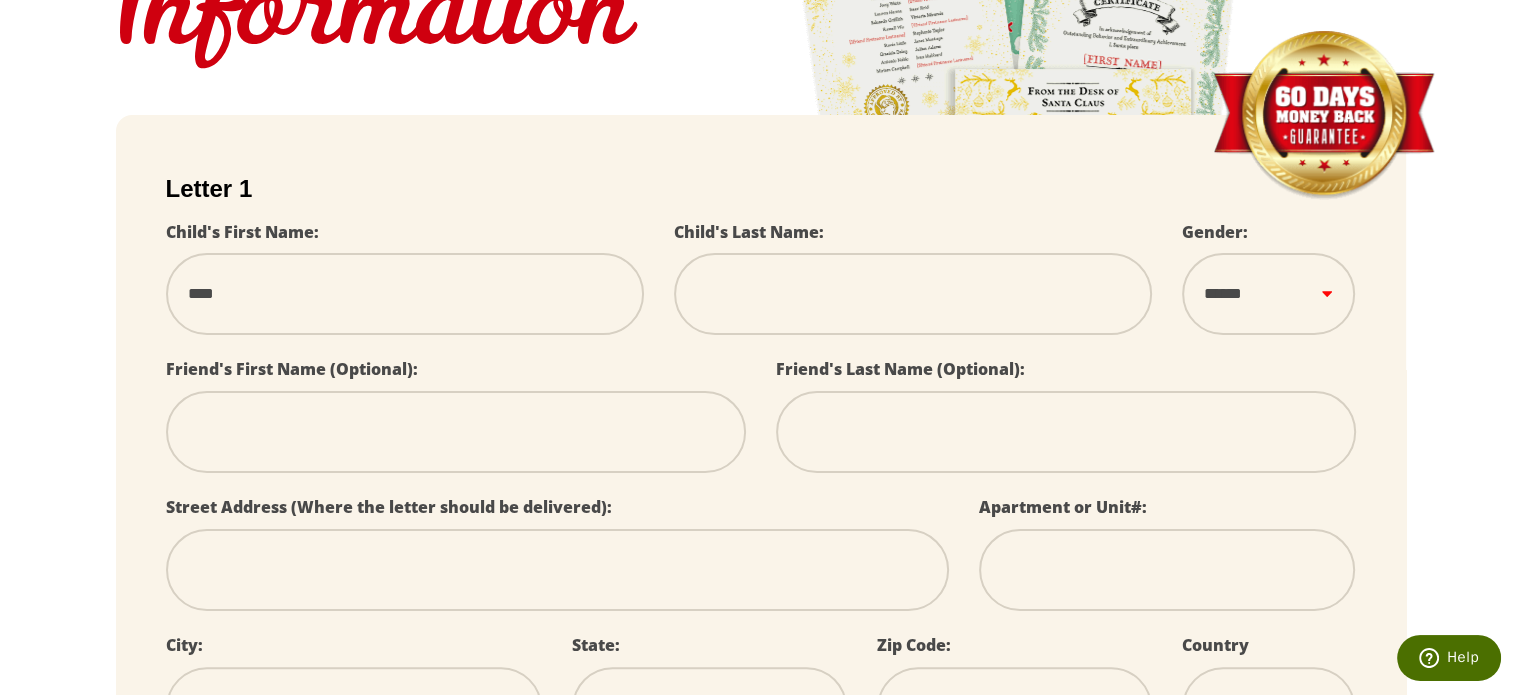 type on "*****" 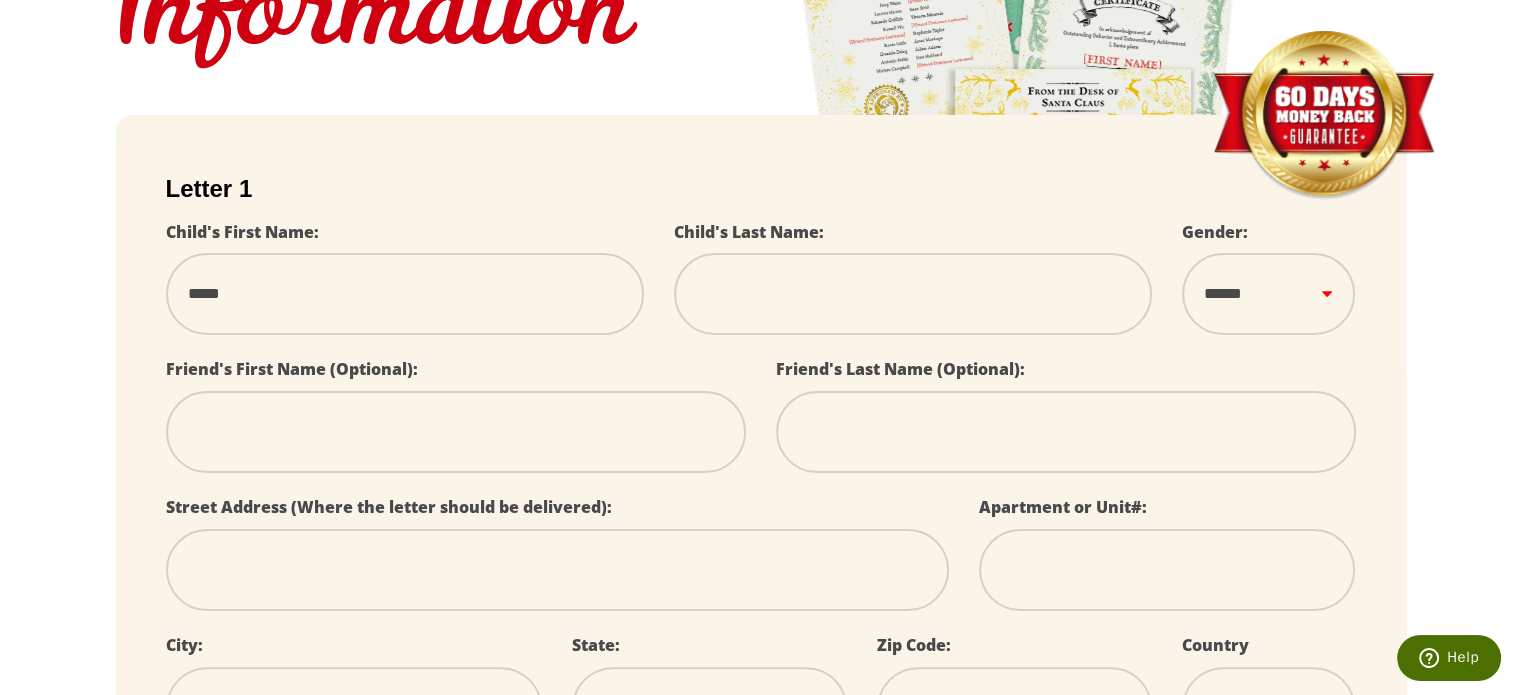 select 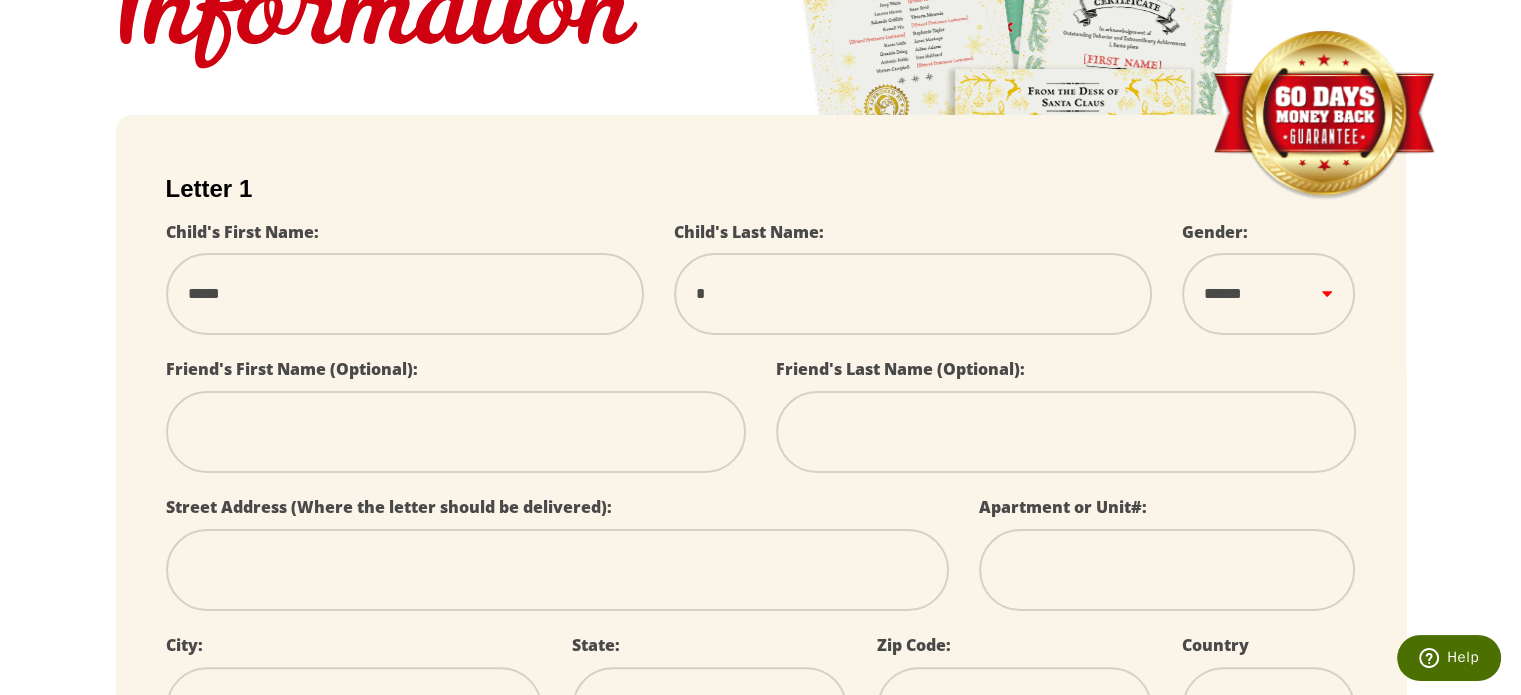 type on "**" 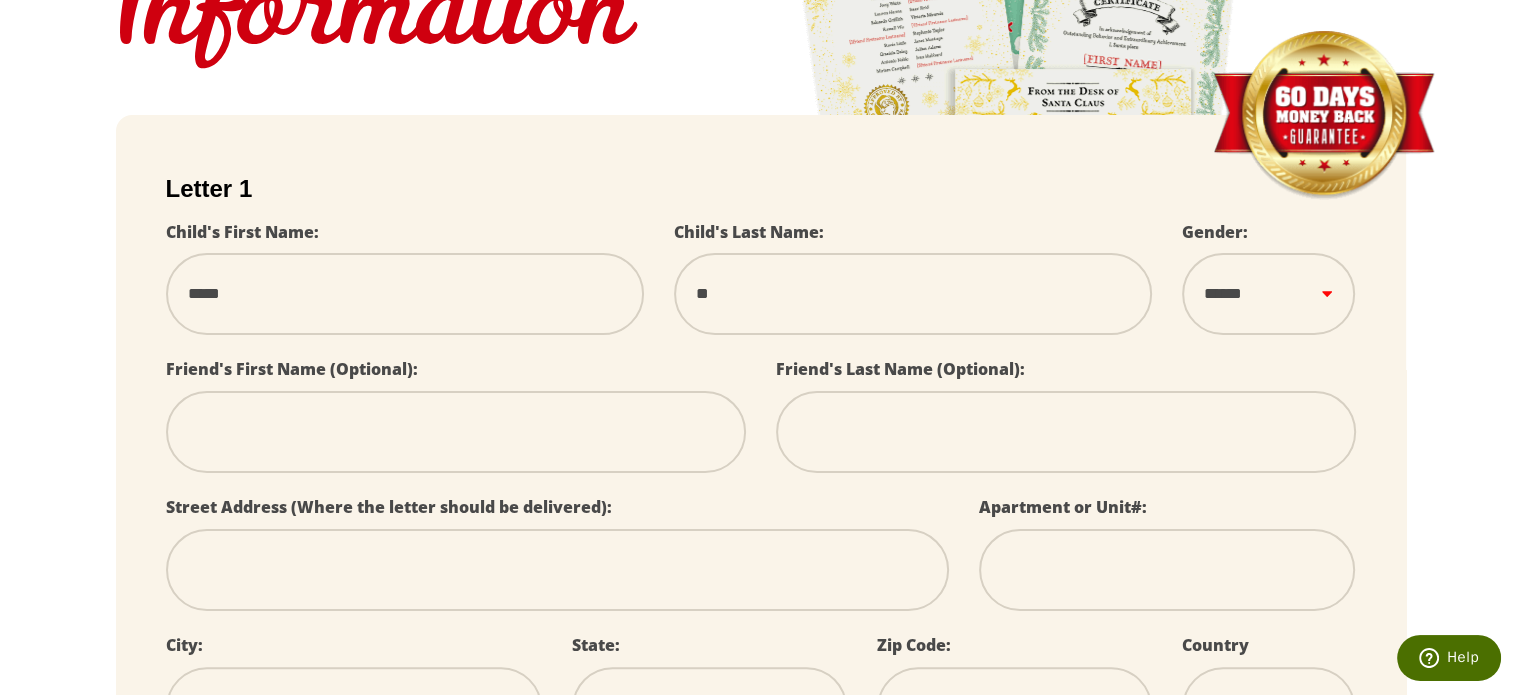 type on "***" 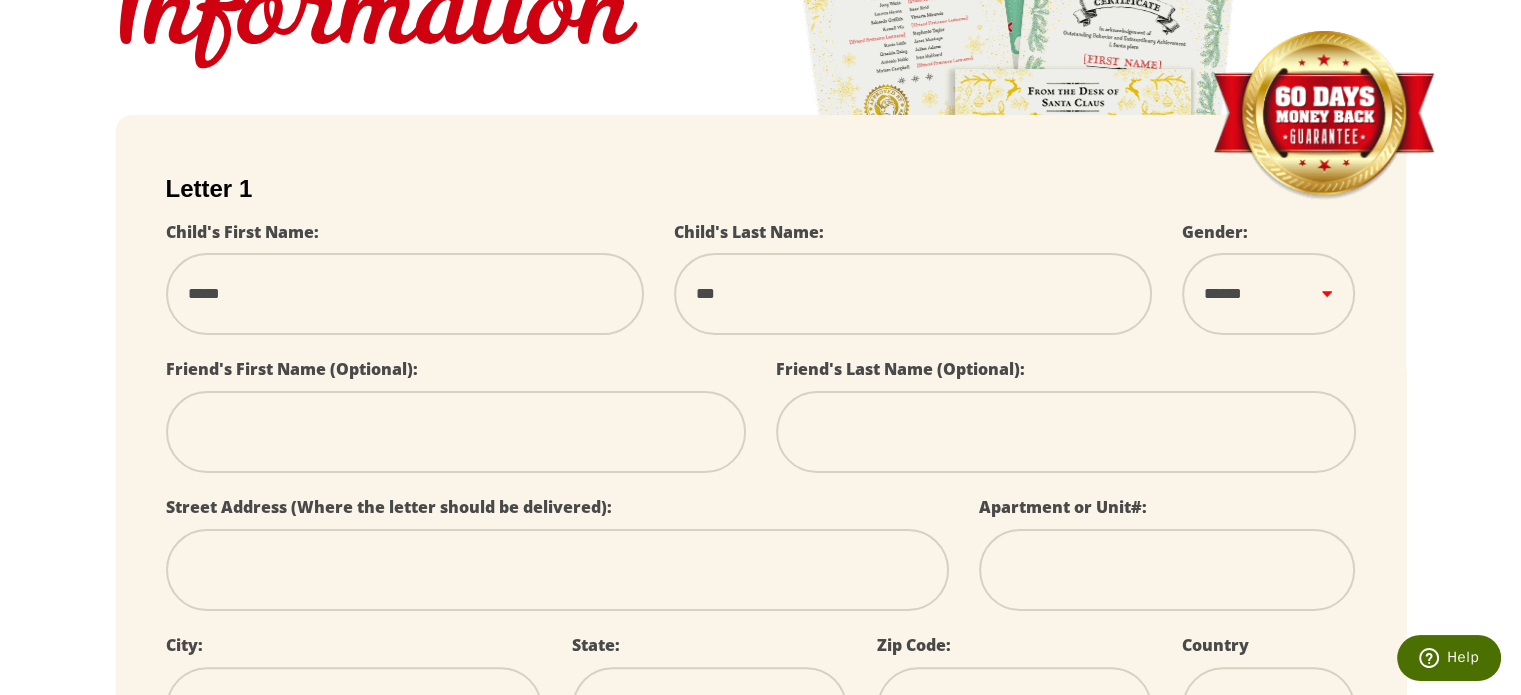 type on "****" 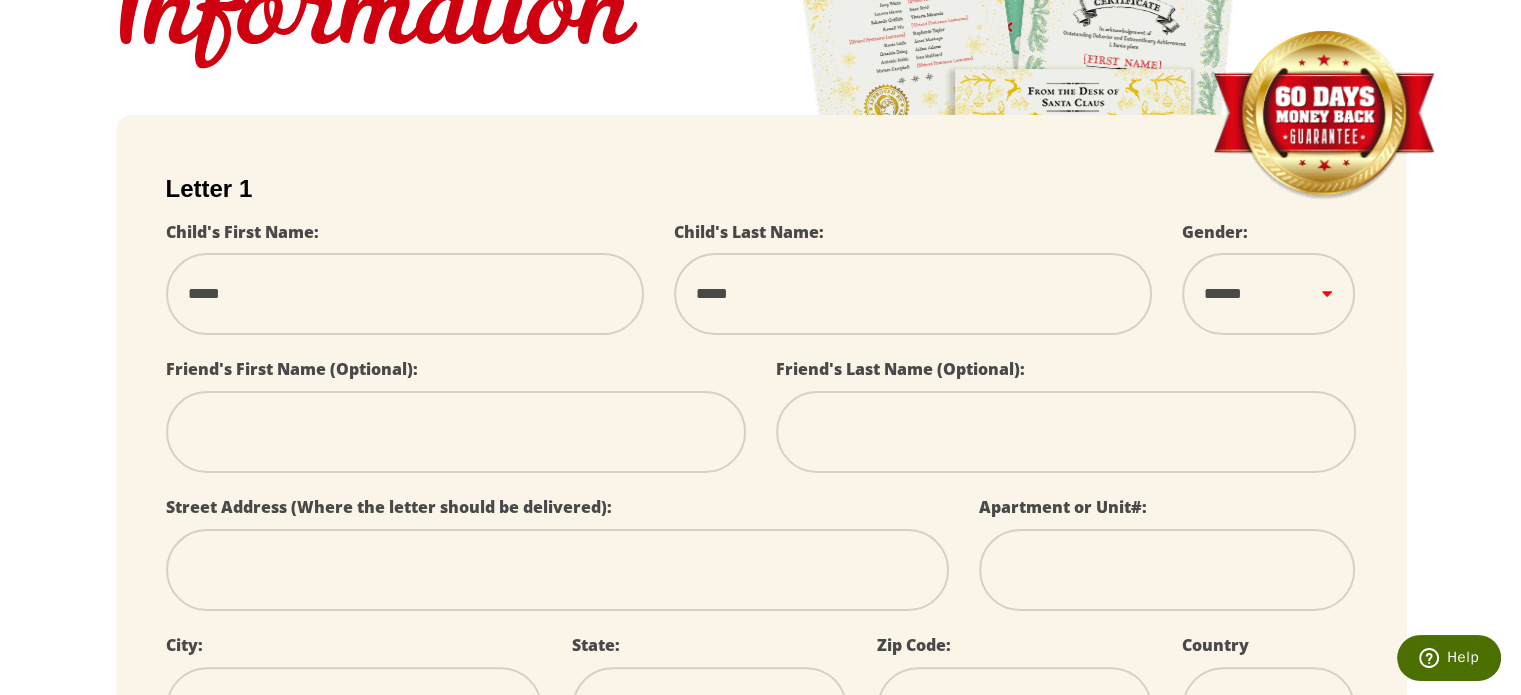 click on "******   ***   ****" at bounding box center [1268, 293] 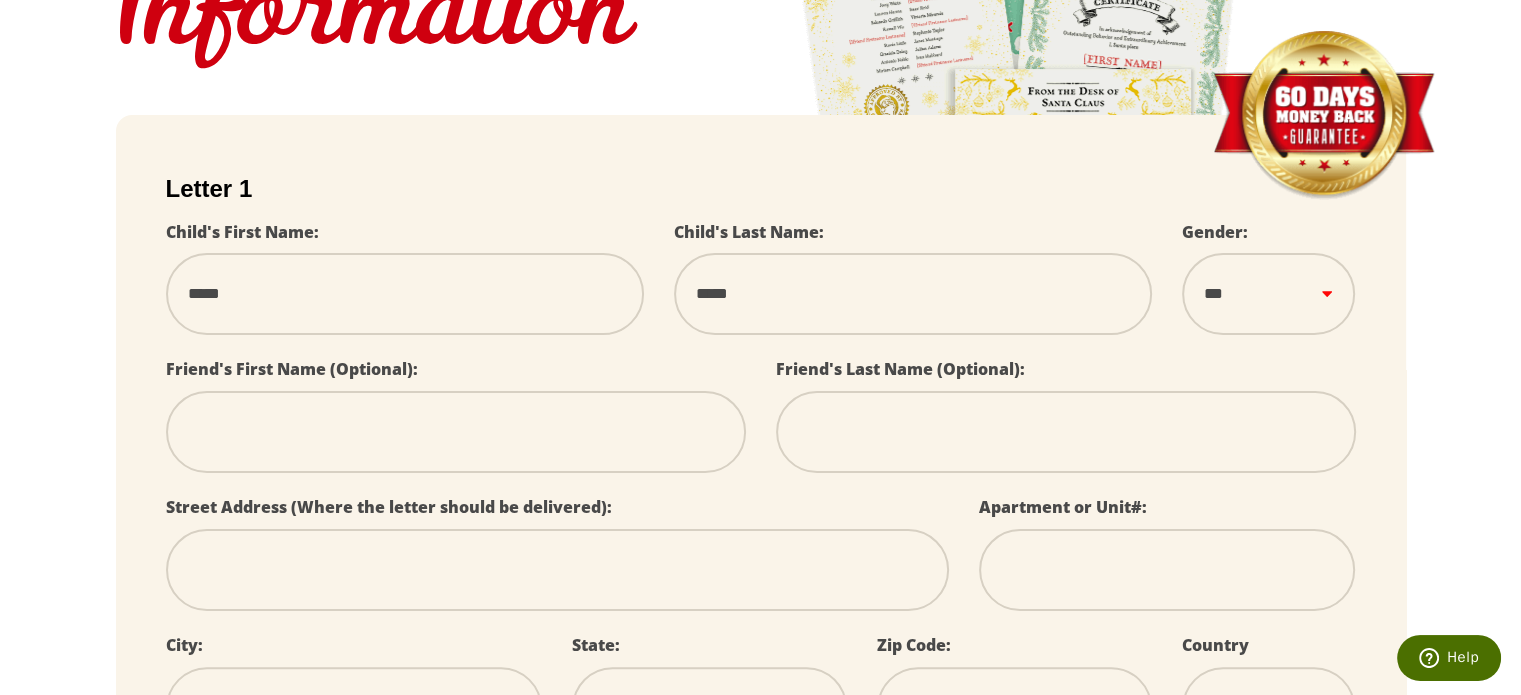 click on "******   ***   ****" at bounding box center [1268, 293] 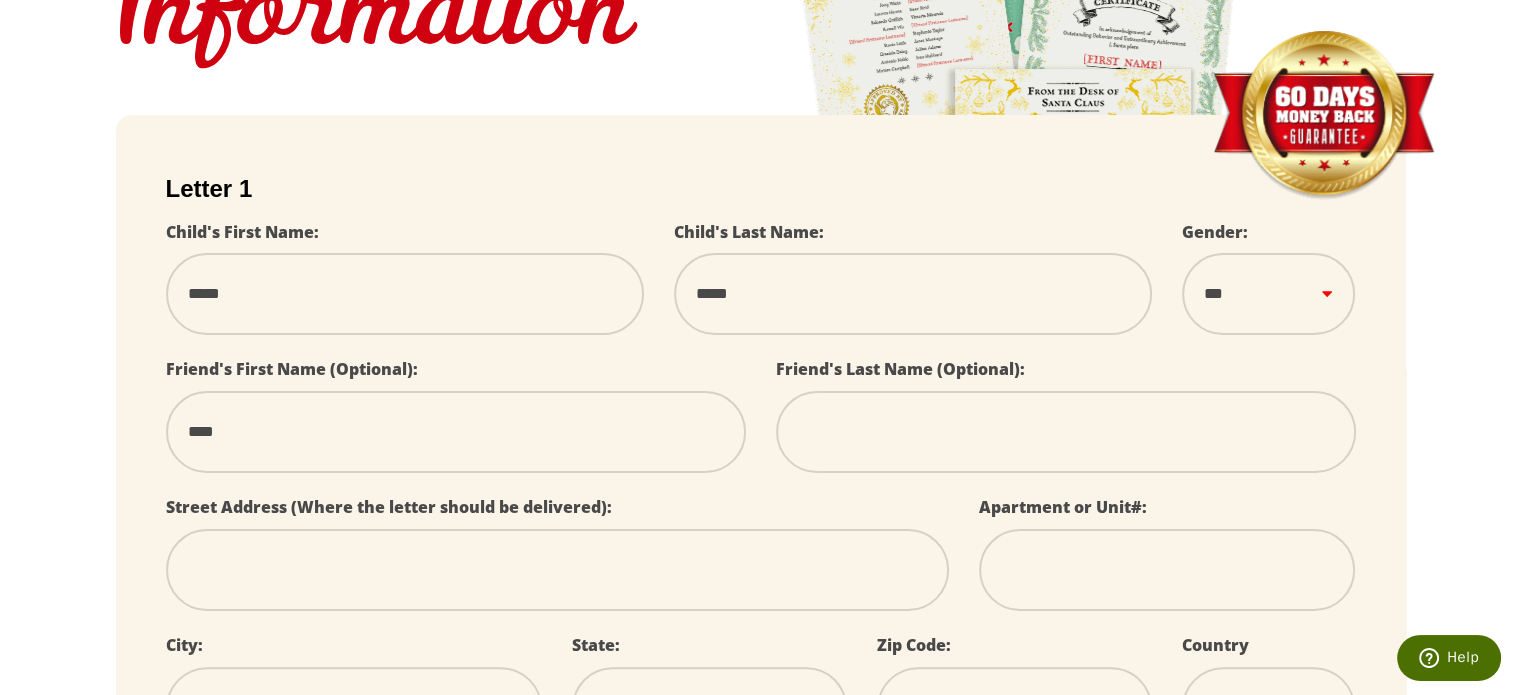 click on "****" at bounding box center [456, 432] 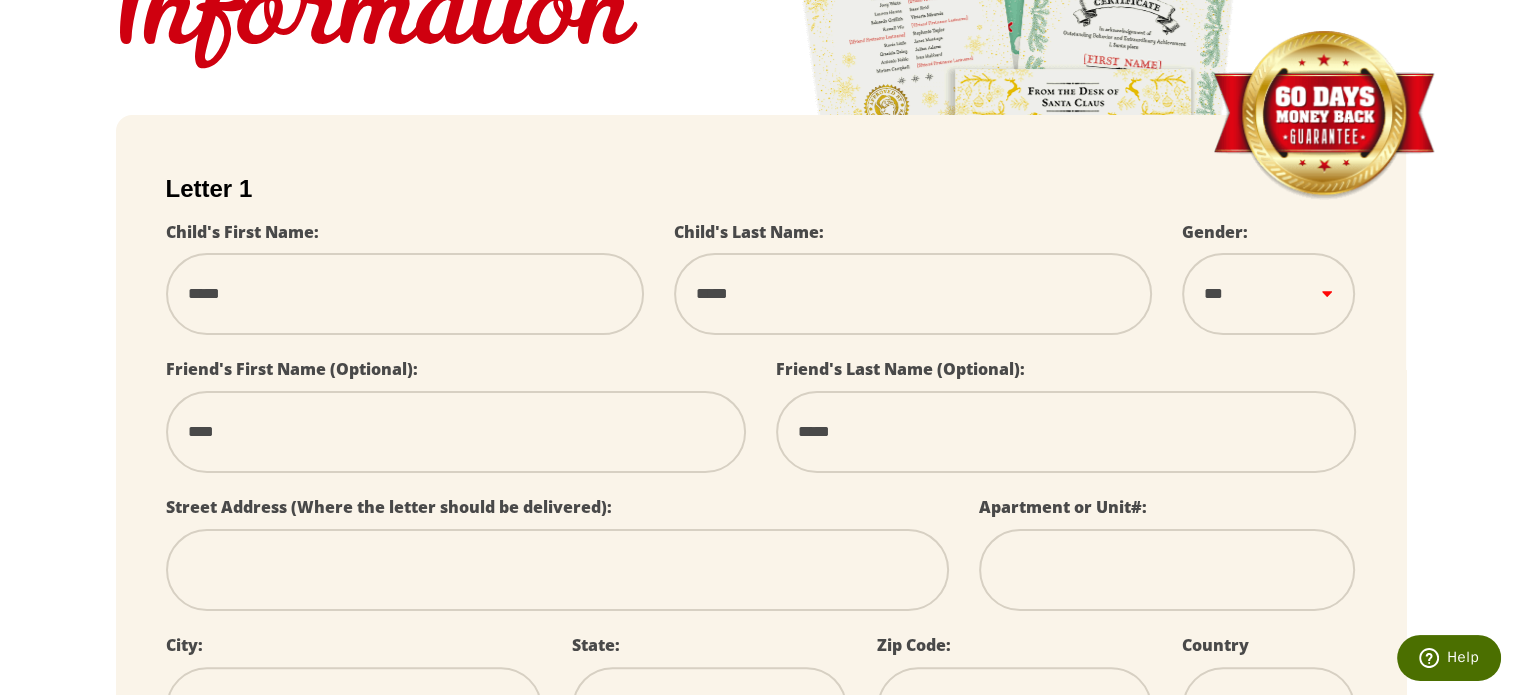 click on "**********" at bounding box center [760, 2020] 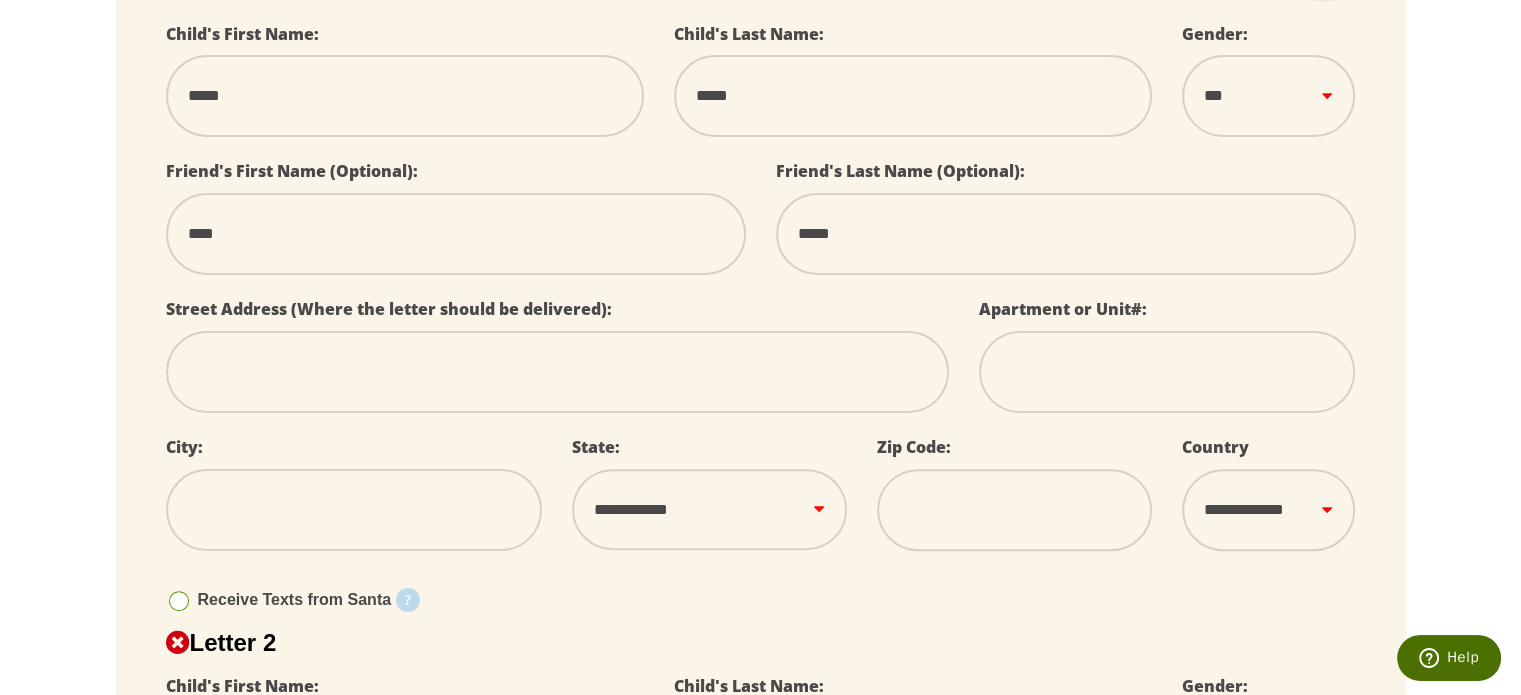 scroll, scrollTop: 559, scrollLeft: 0, axis: vertical 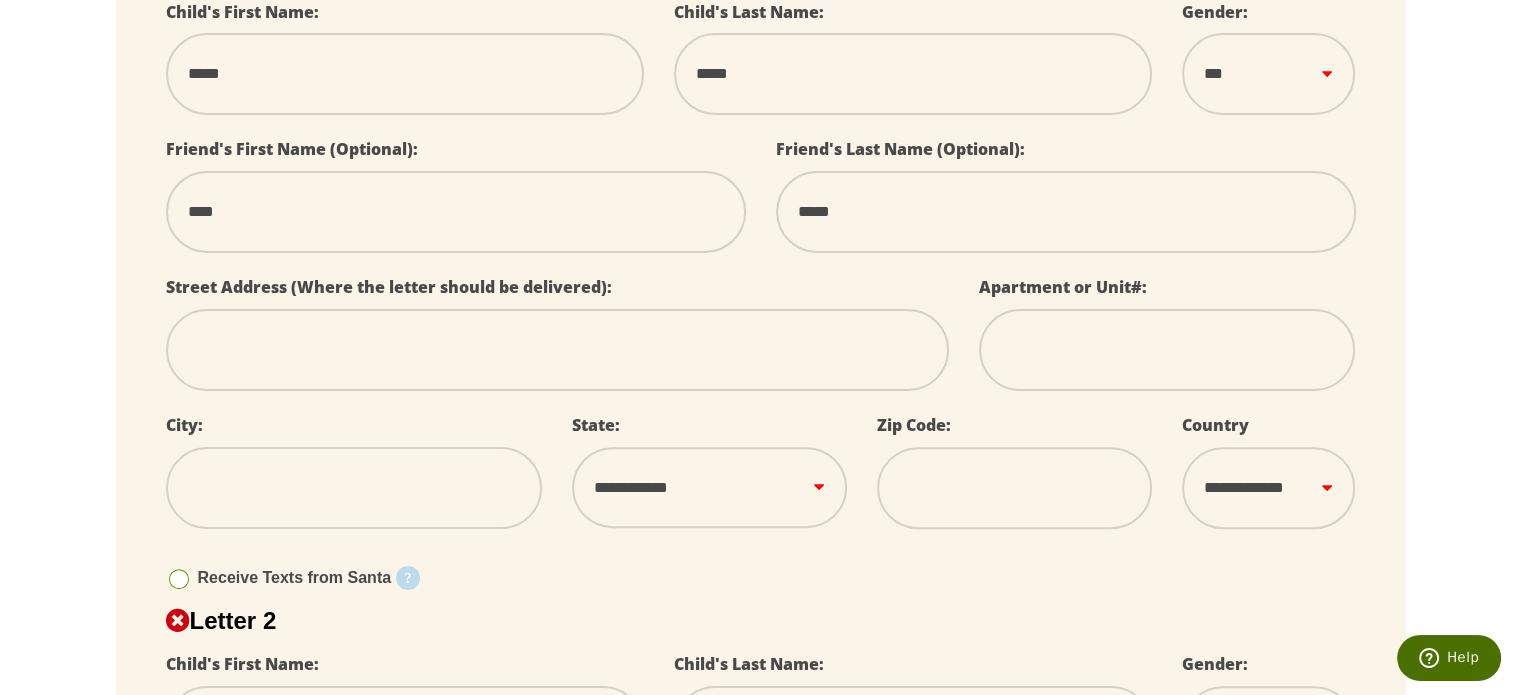 click at bounding box center [557, 350] 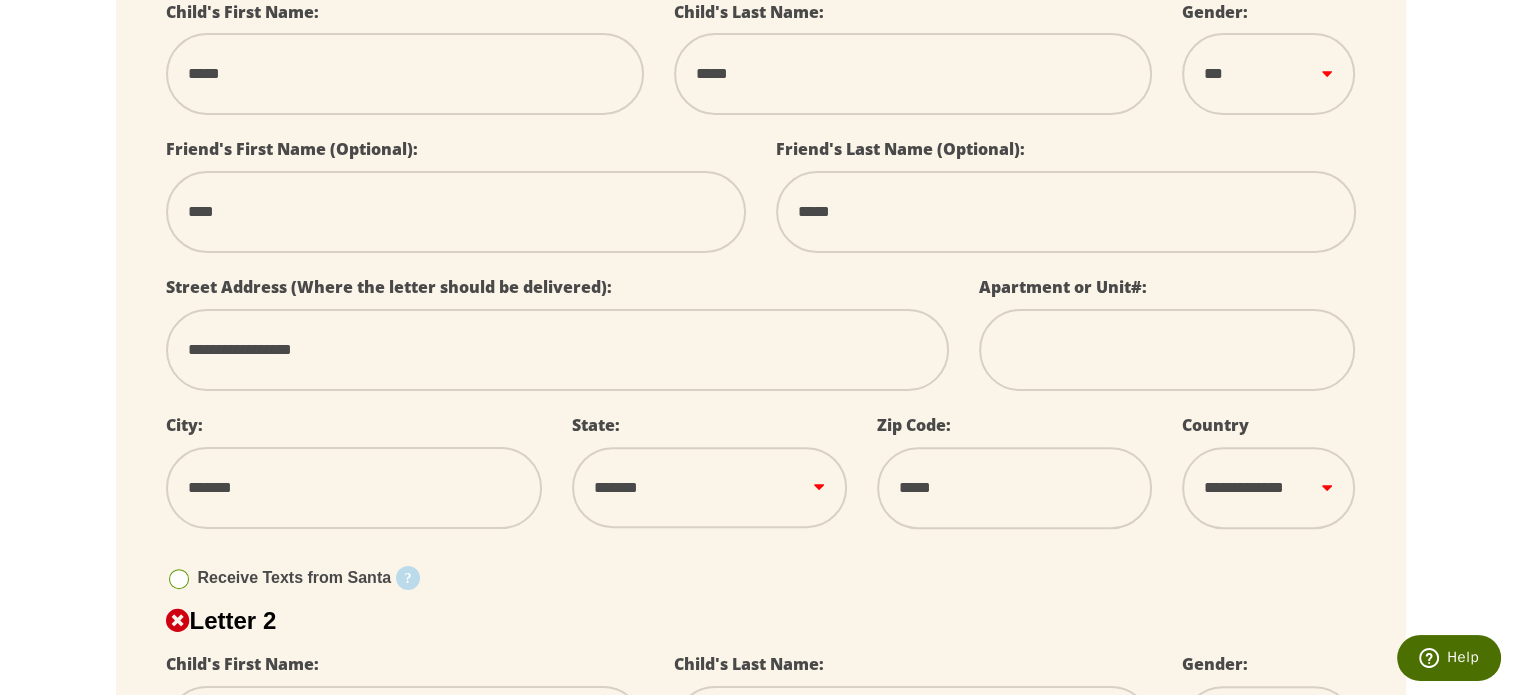 click at bounding box center [1167, 350] 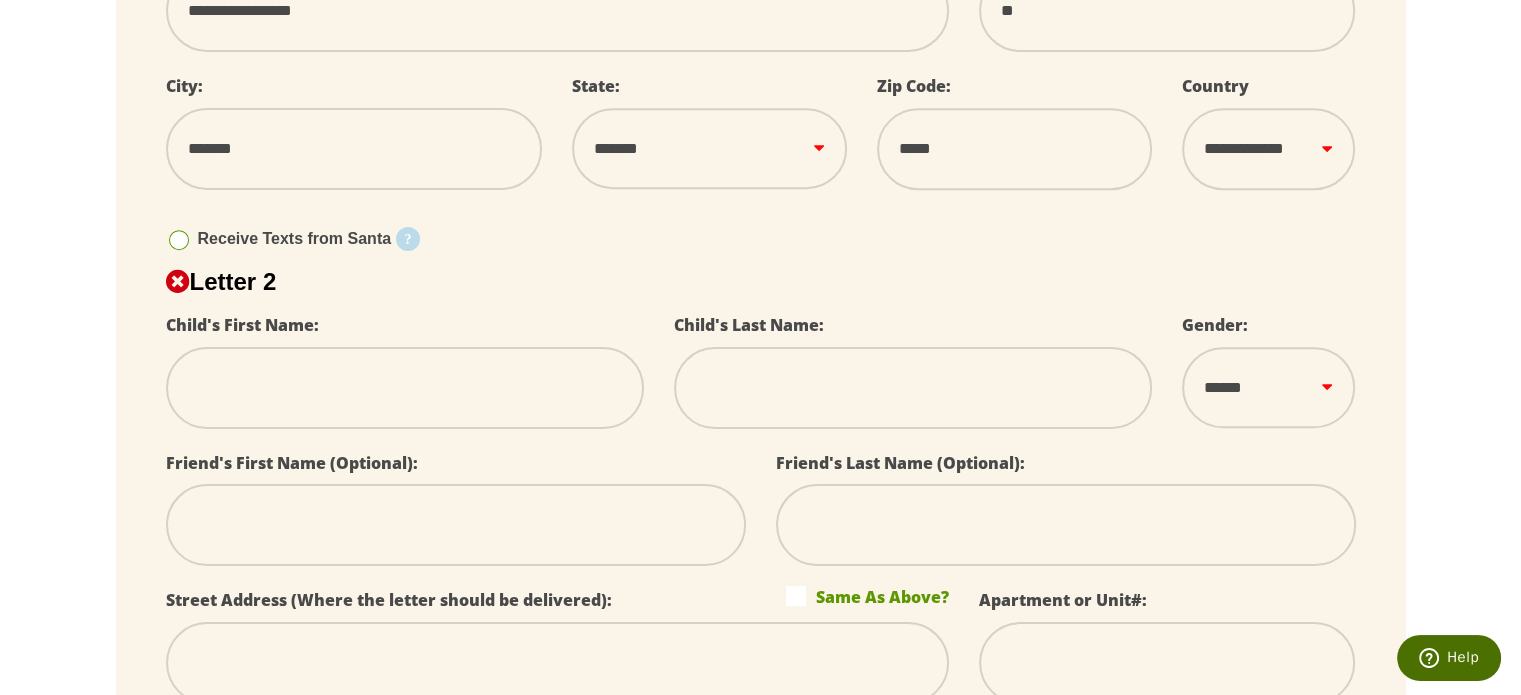 scroll, scrollTop: 1035, scrollLeft: 0, axis: vertical 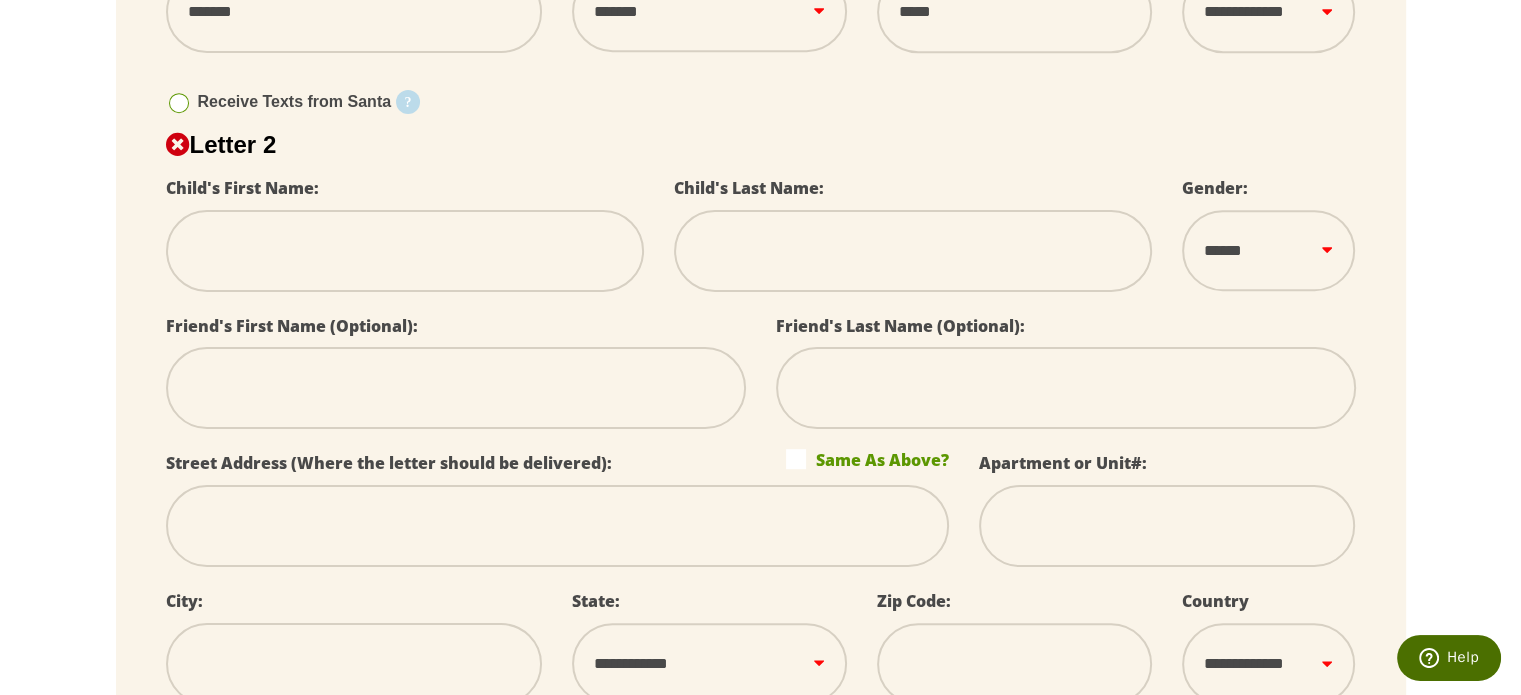 click at bounding box center [405, 251] 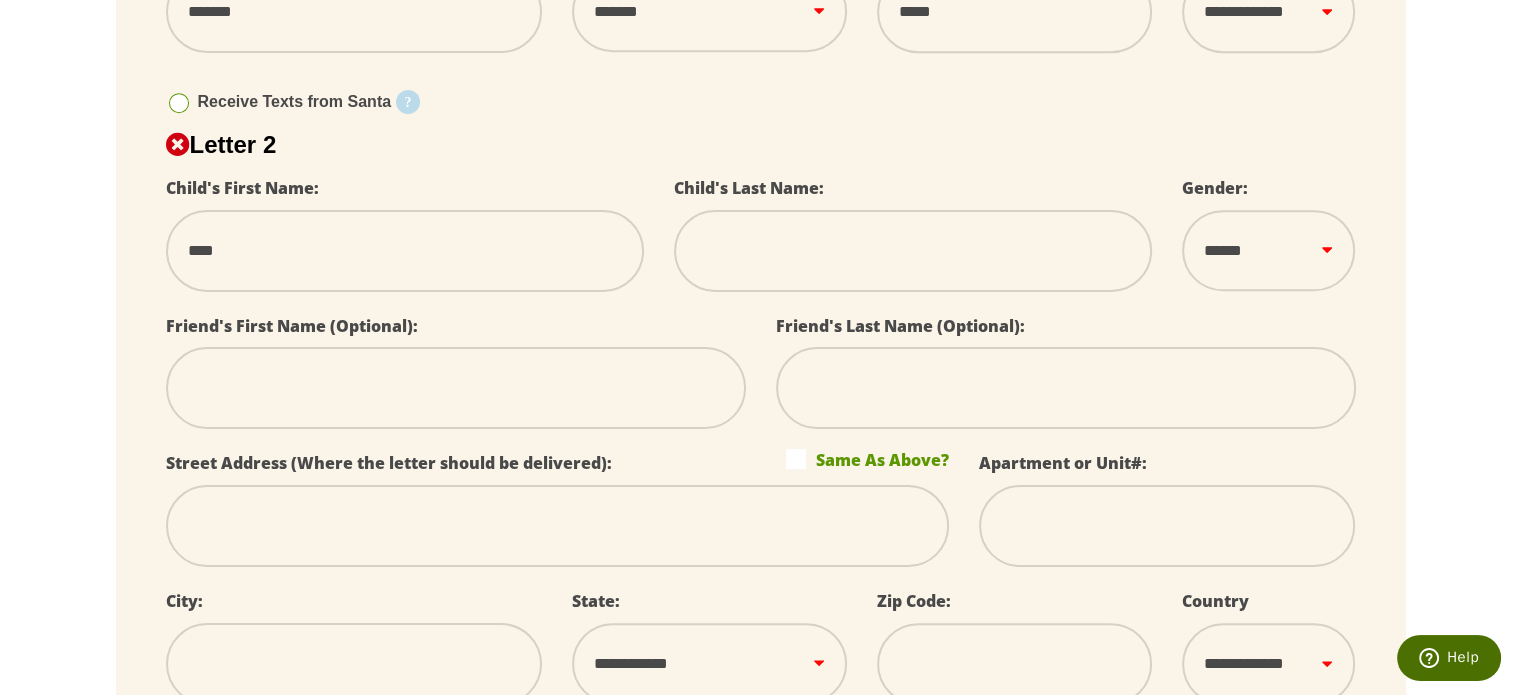 click at bounding box center [913, 251] 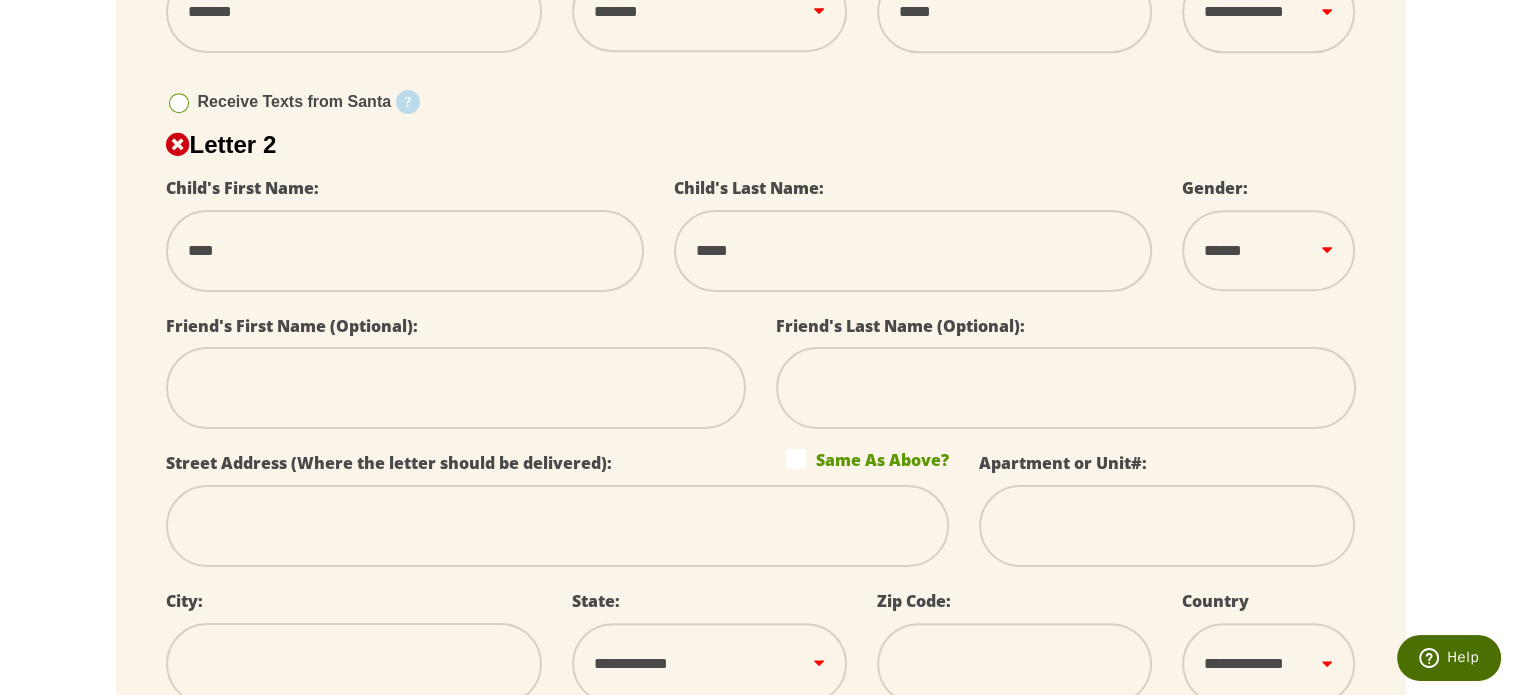 click on "******   ***   ****" at bounding box center (1268, 250) 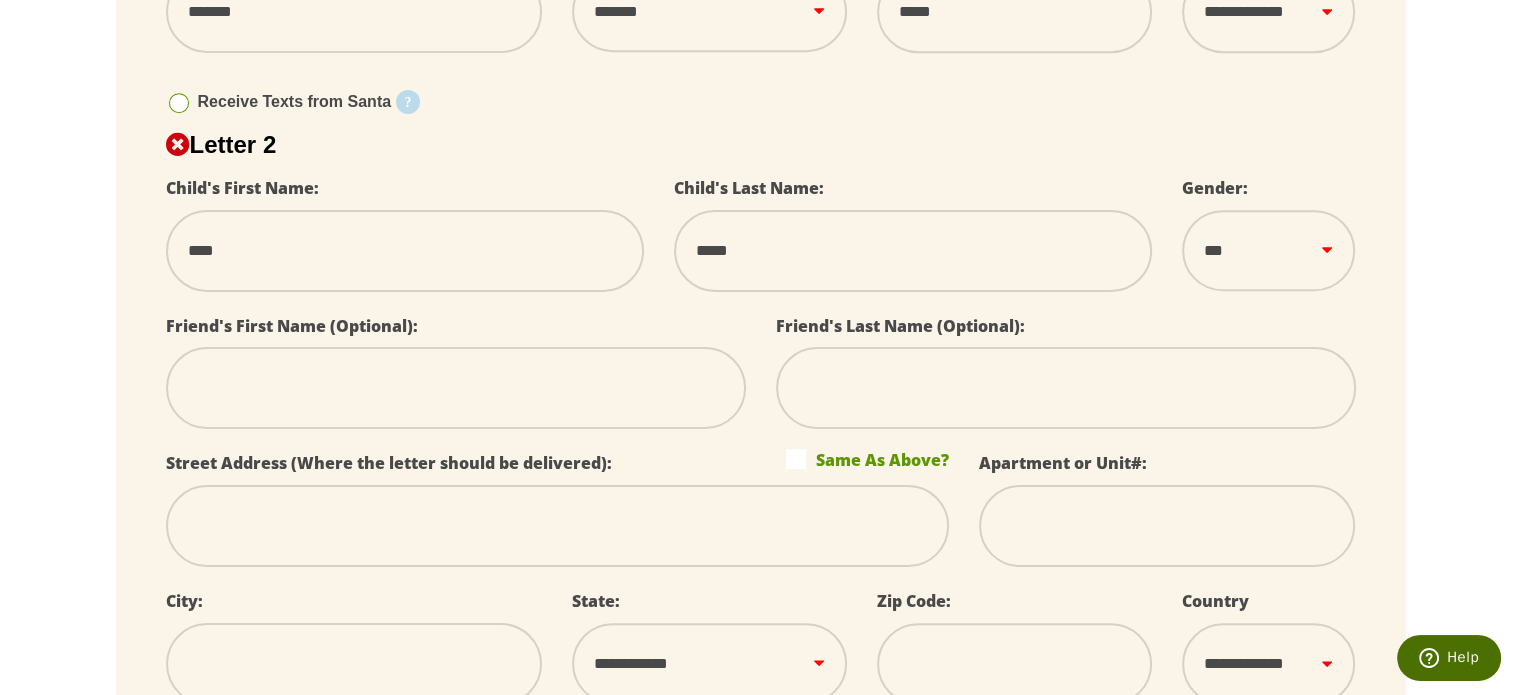 click on "******   ***   ****" at bounding box center (1268, 250) 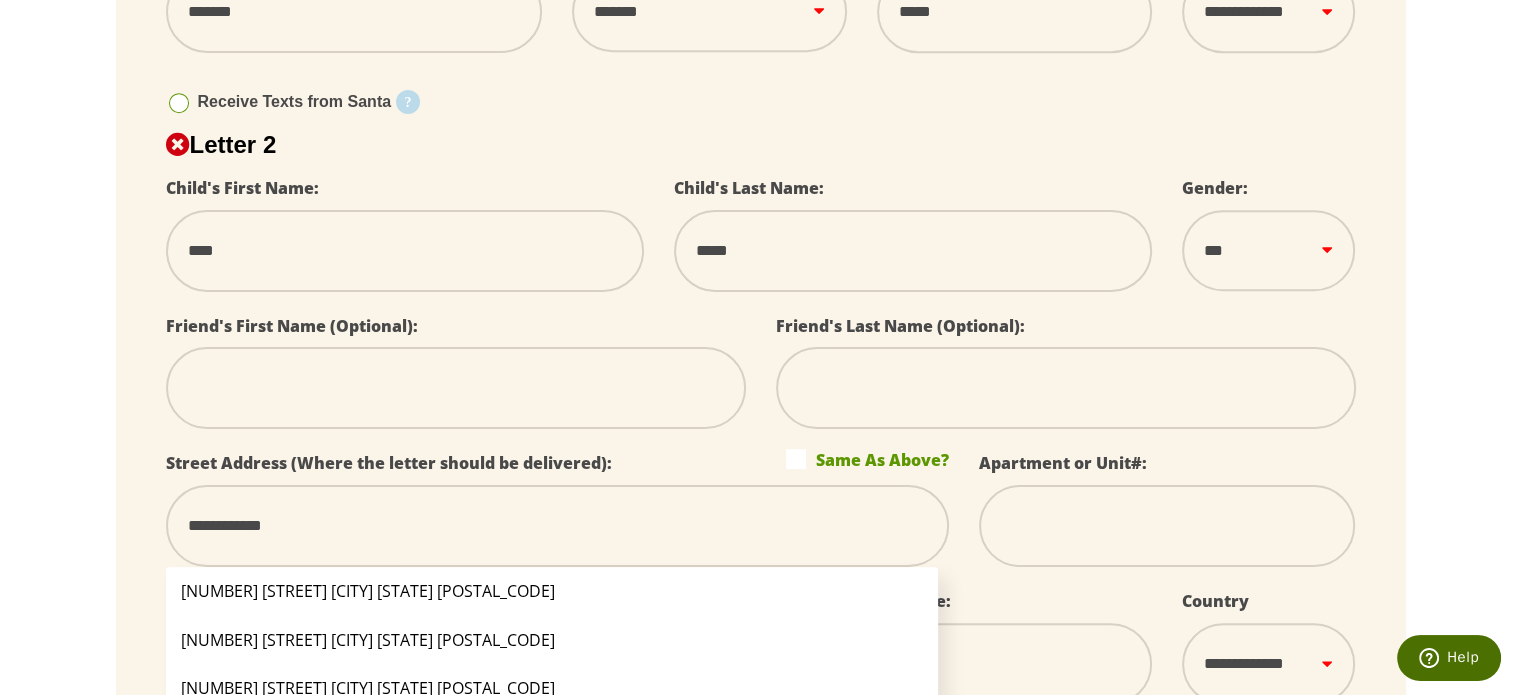 click on "**********" at bounding box center (557, 526) 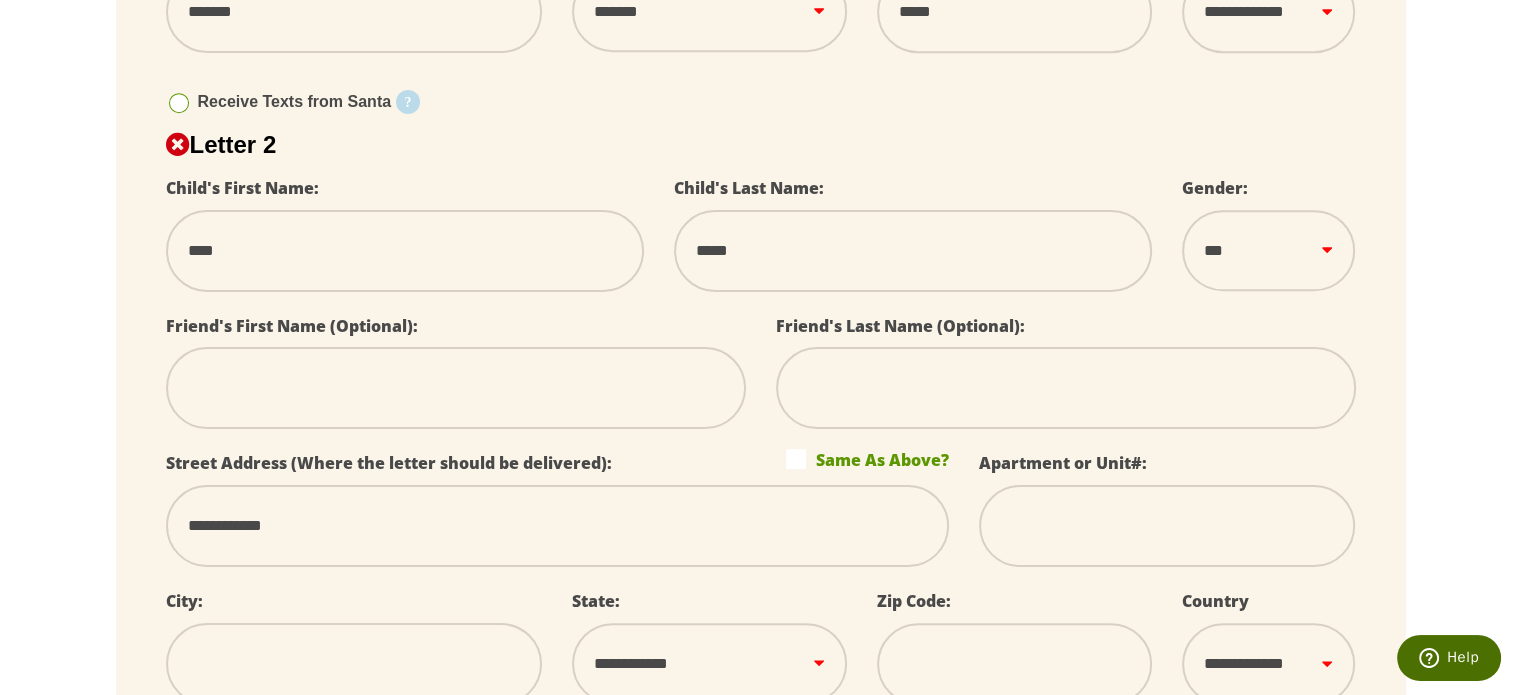 click on "**********" at bounding box center (557, 526) 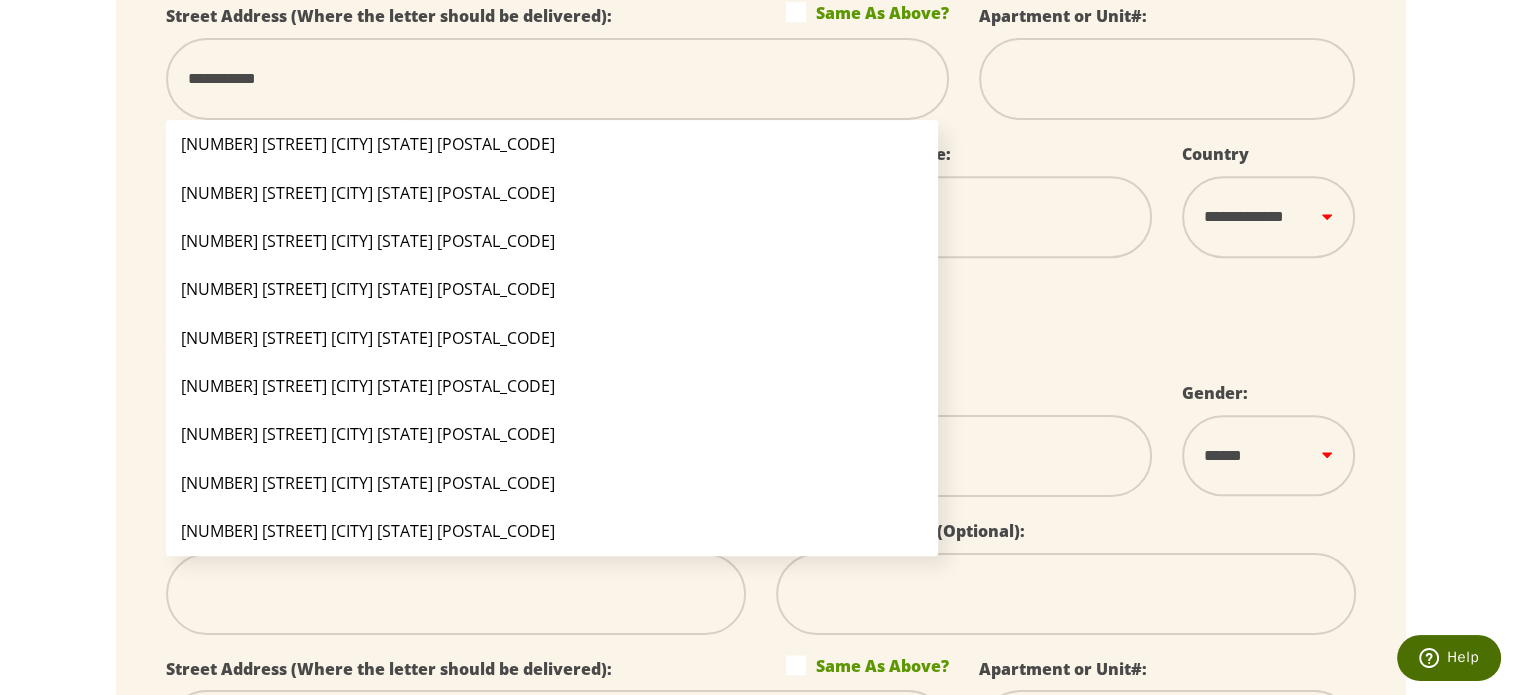 scroll, scrollTop: 1483, scrollLeft: 0, axis: vertical 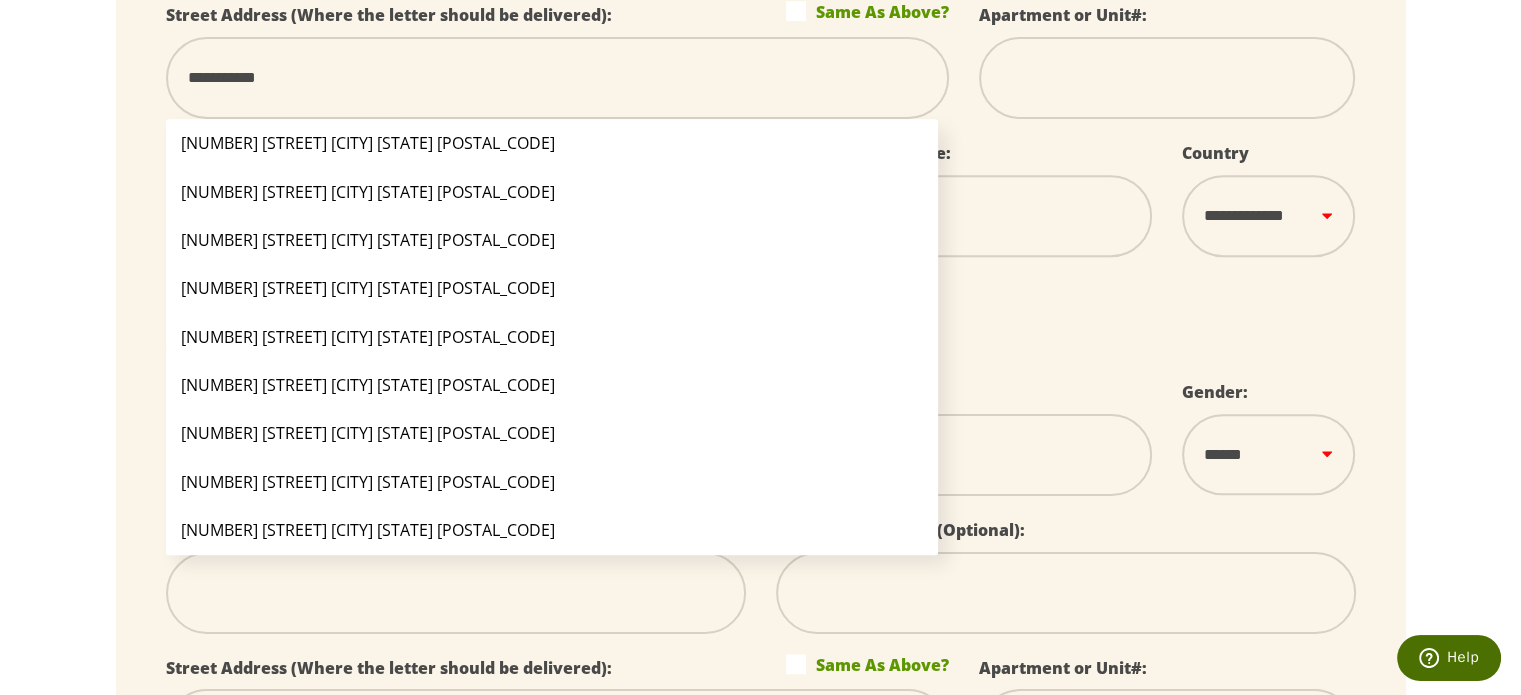 click on "[NUMBER] [STREET] [CITY]
[STATE] [POSTAL_CODE]" at bounding box center [552, 482] 